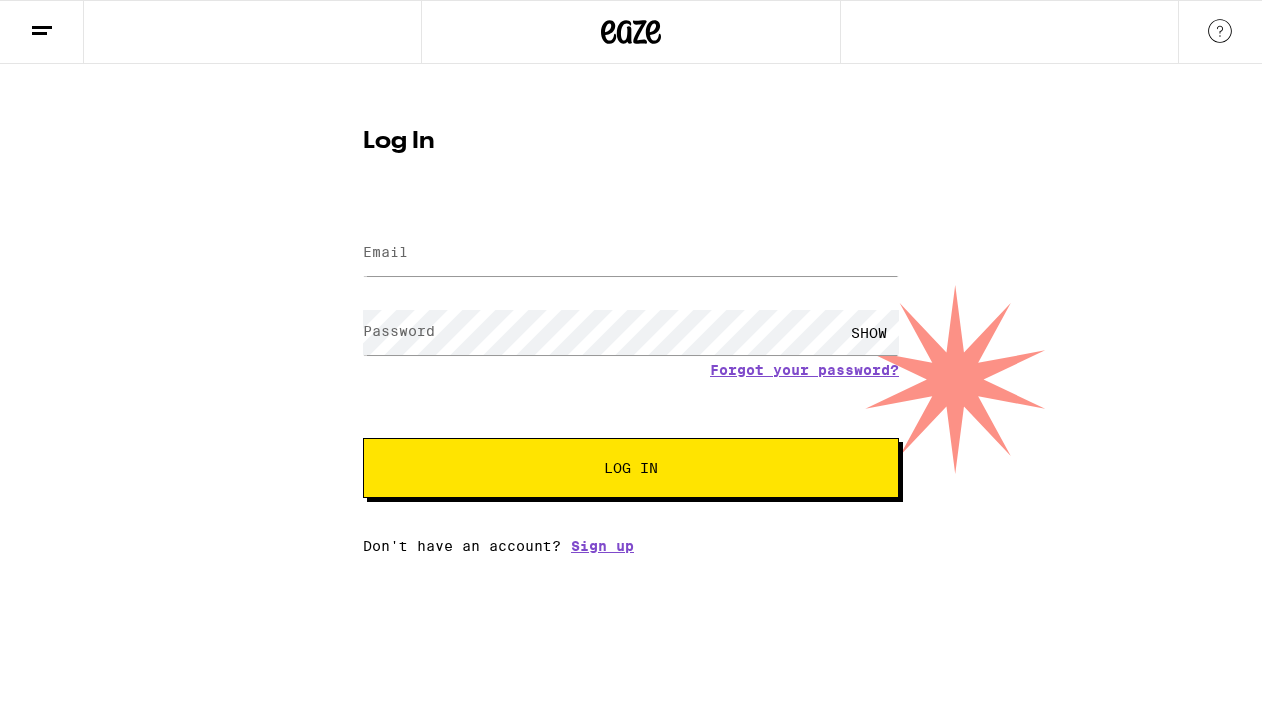 scroll, scrollTop: 0, scrollLeft: 0, axis: both 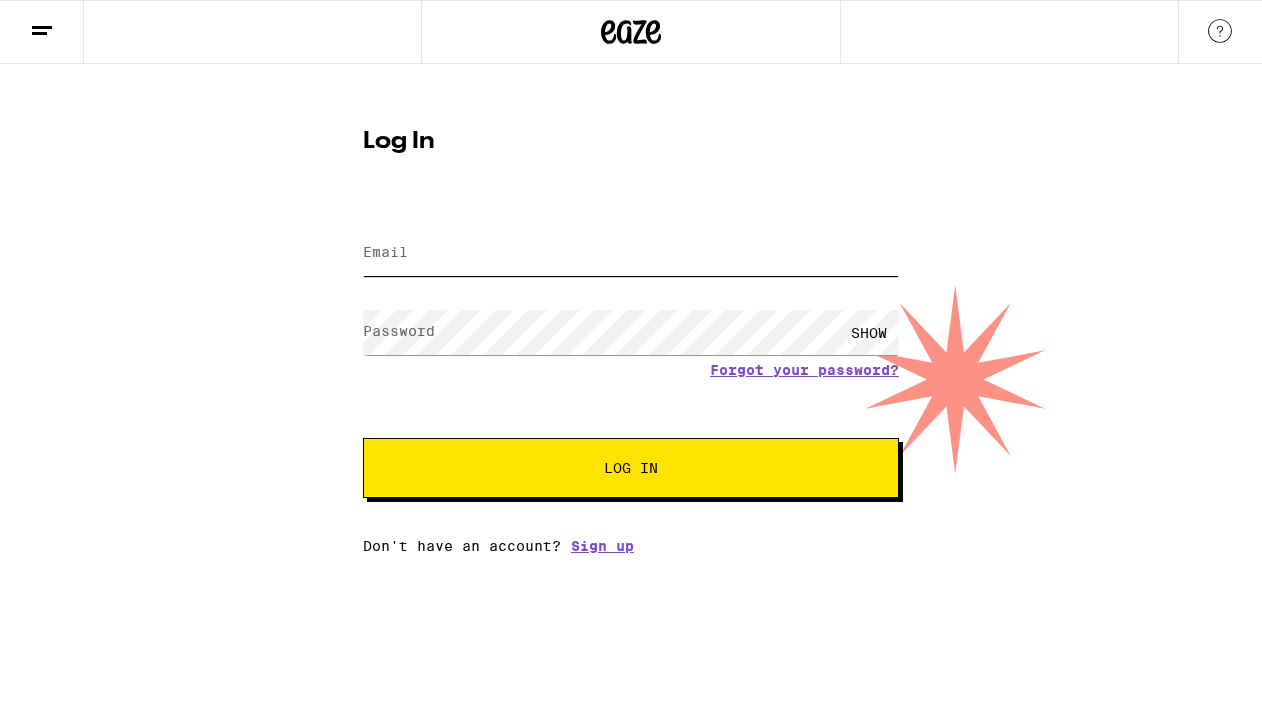 click on "Email" at bounding box center [631, 253] 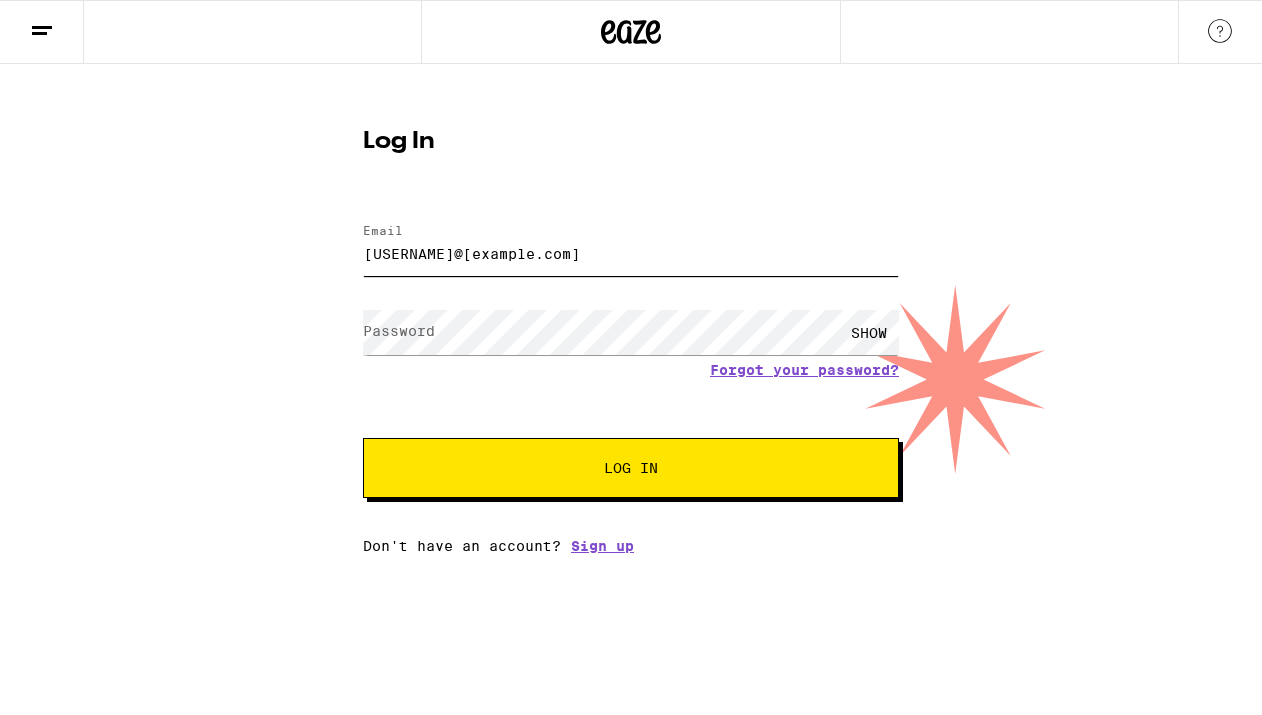 scroll, scrollTop: 0, scrollLeft: 0, axis: both 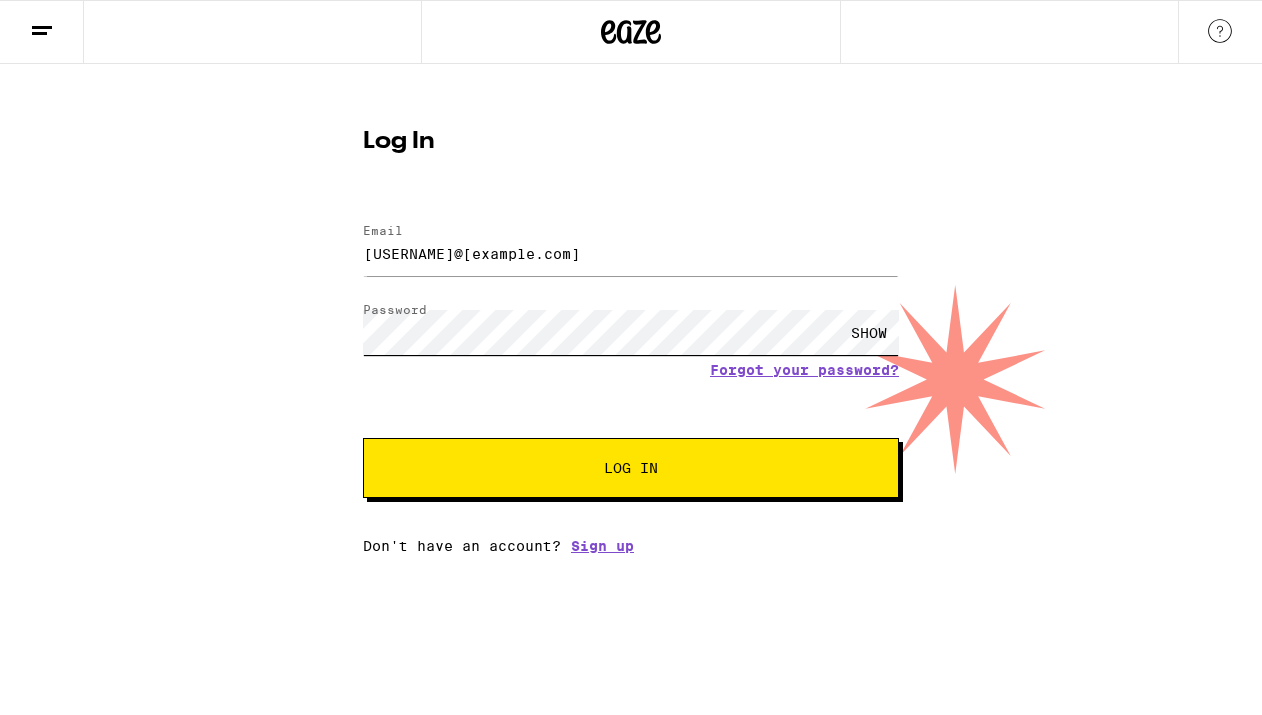 click on "Log In" at bounding box center [631, 468] 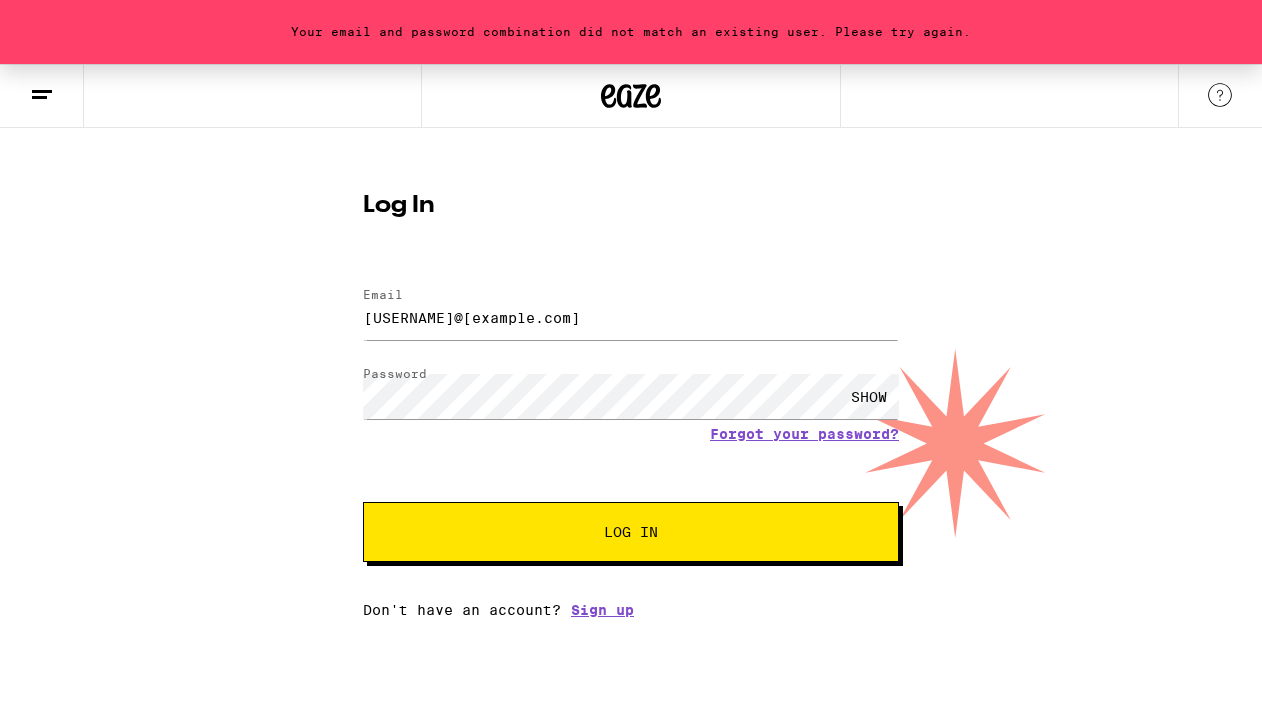 click on "Forgot your password?" at bounding box center (804, 434) 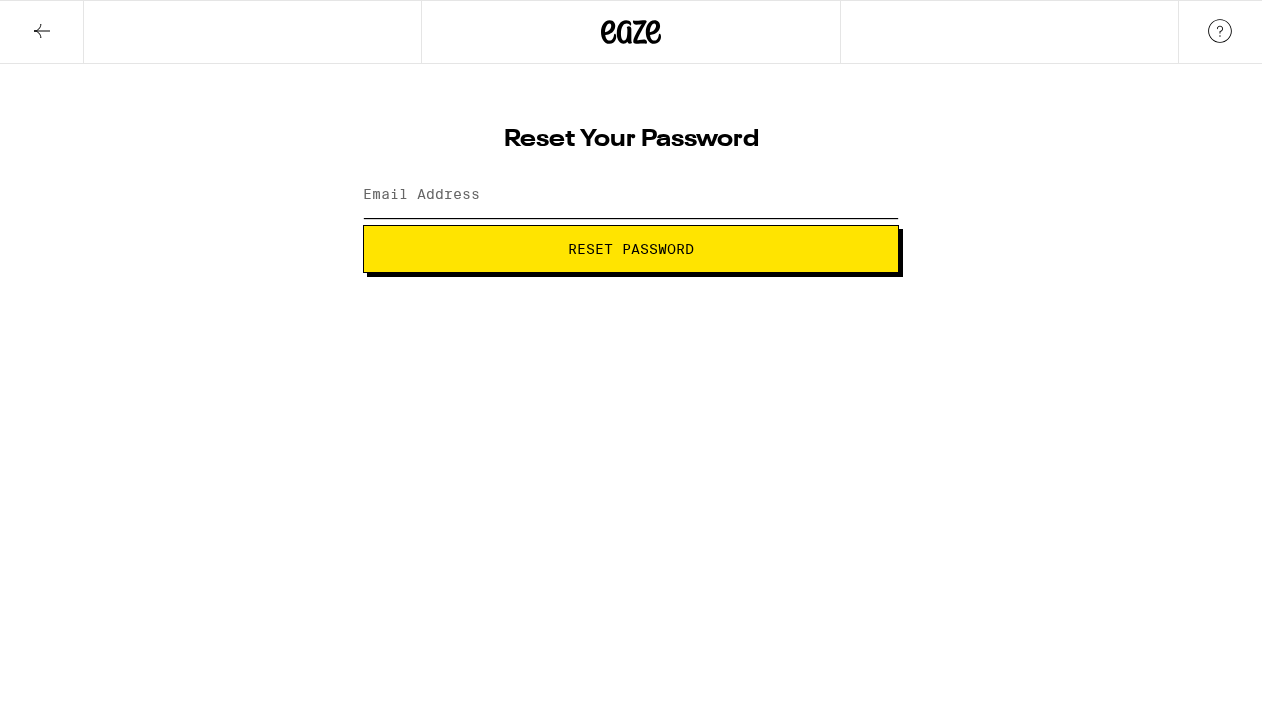 click on "Email Address" at bounding box center [631, 195] 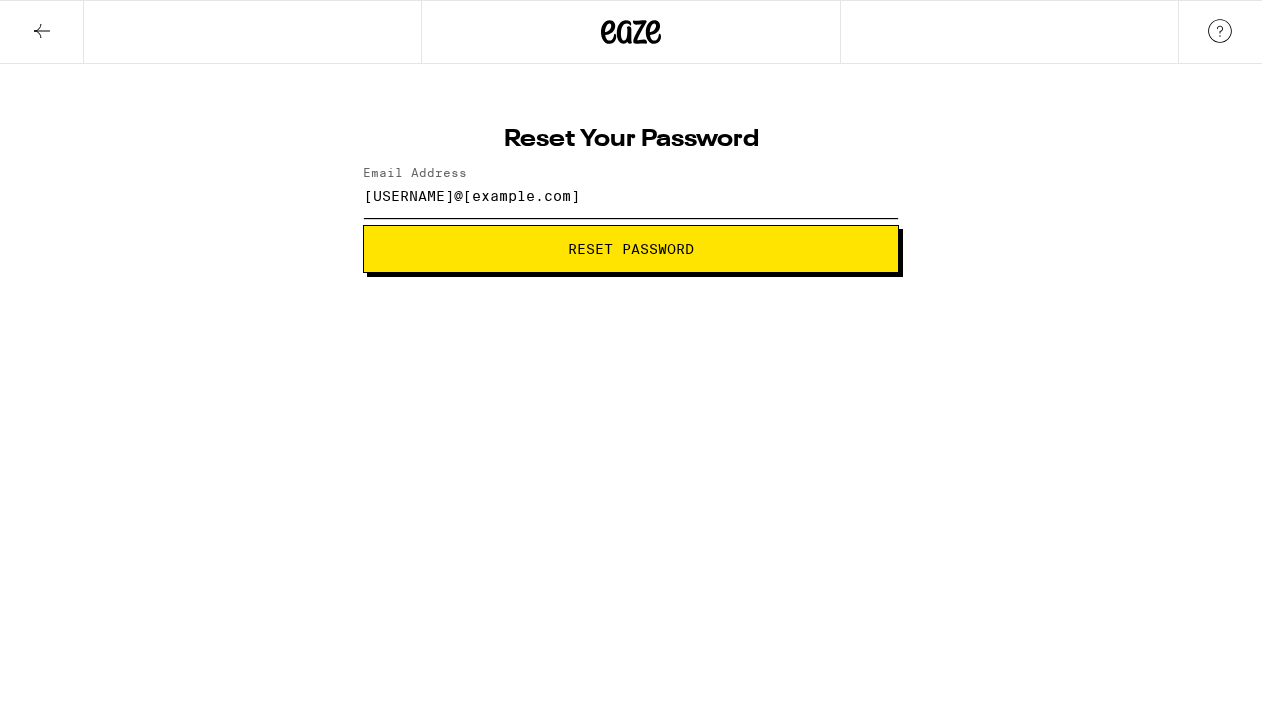 type on "fcmanderbach@gmail.com" 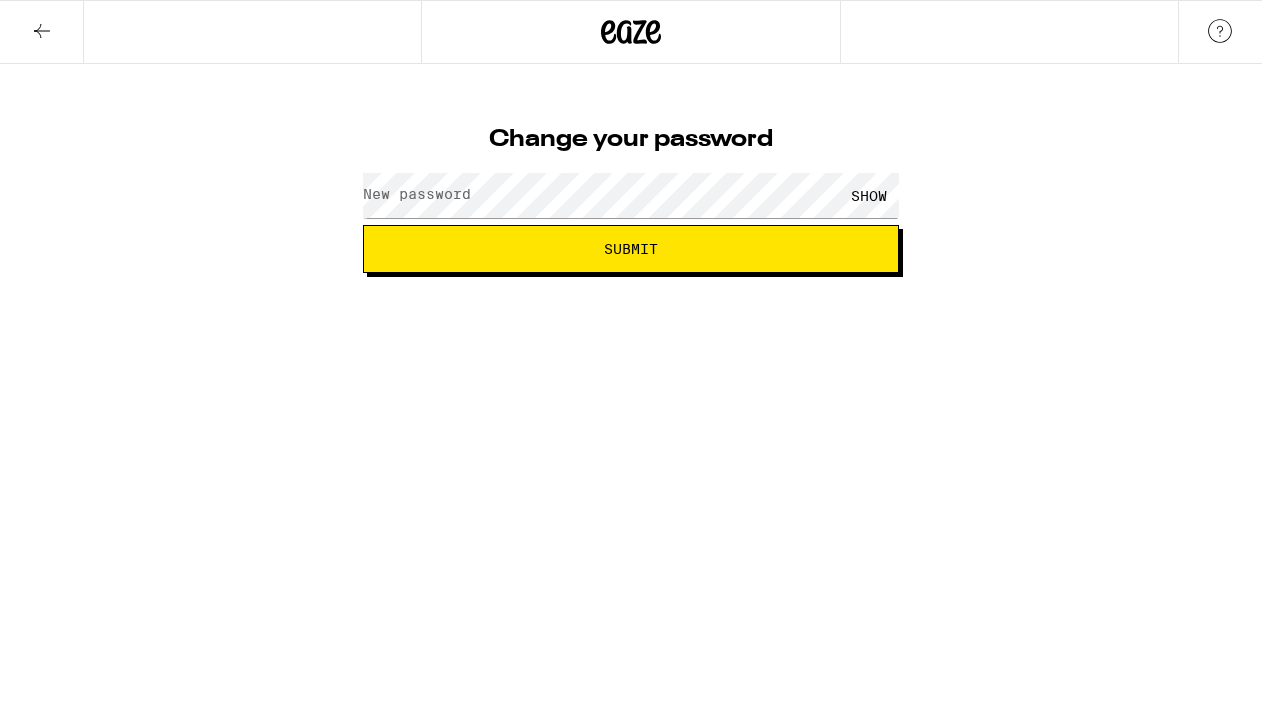 scroll, scrollTop: 0, scrollLeft: 0, axis: both 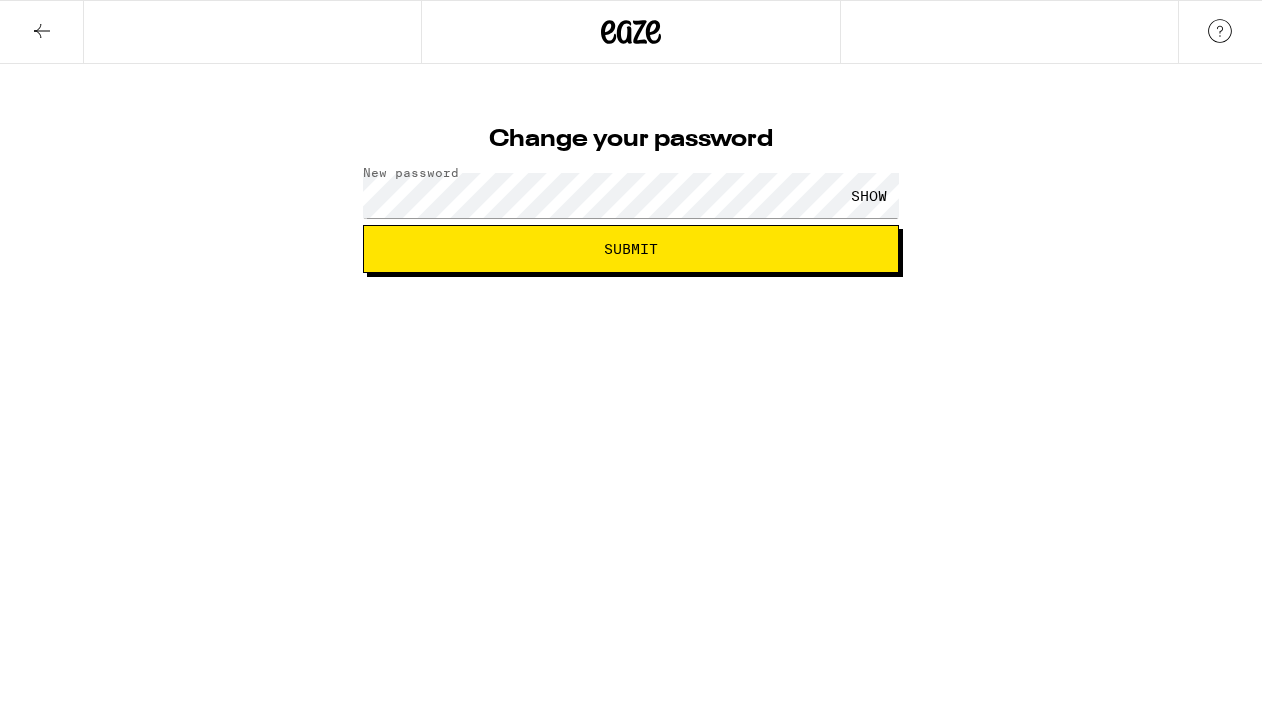 click on "Submit" at bounding box center (631, 249) 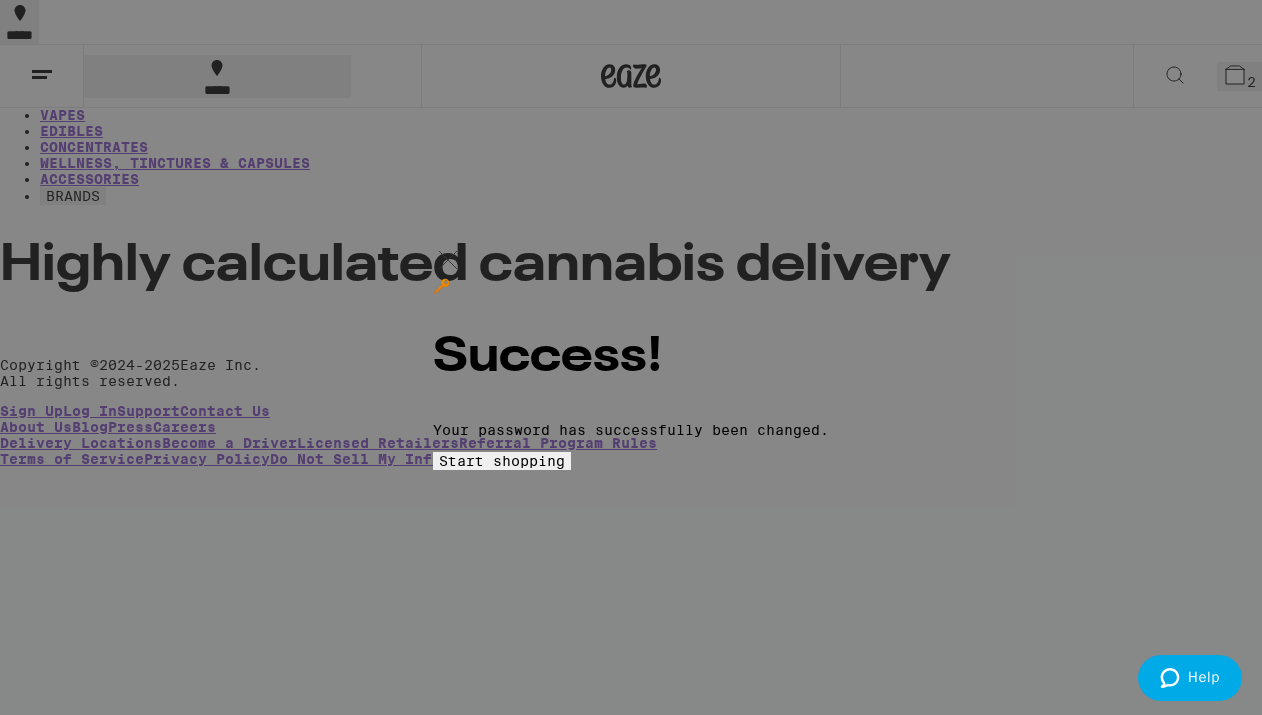 click on "Start shopping" at bounding box center [502, 461] 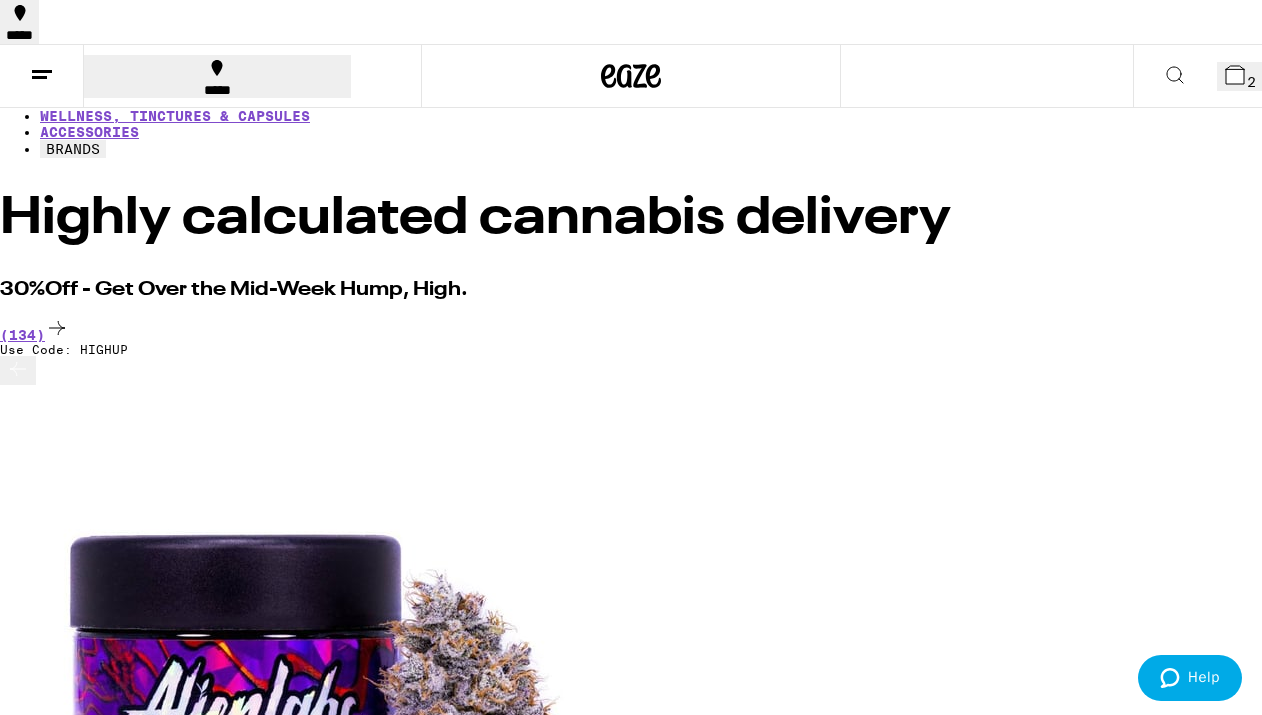 scroll, scrollTop: 75, scrollLeft: 0, axis: vertical 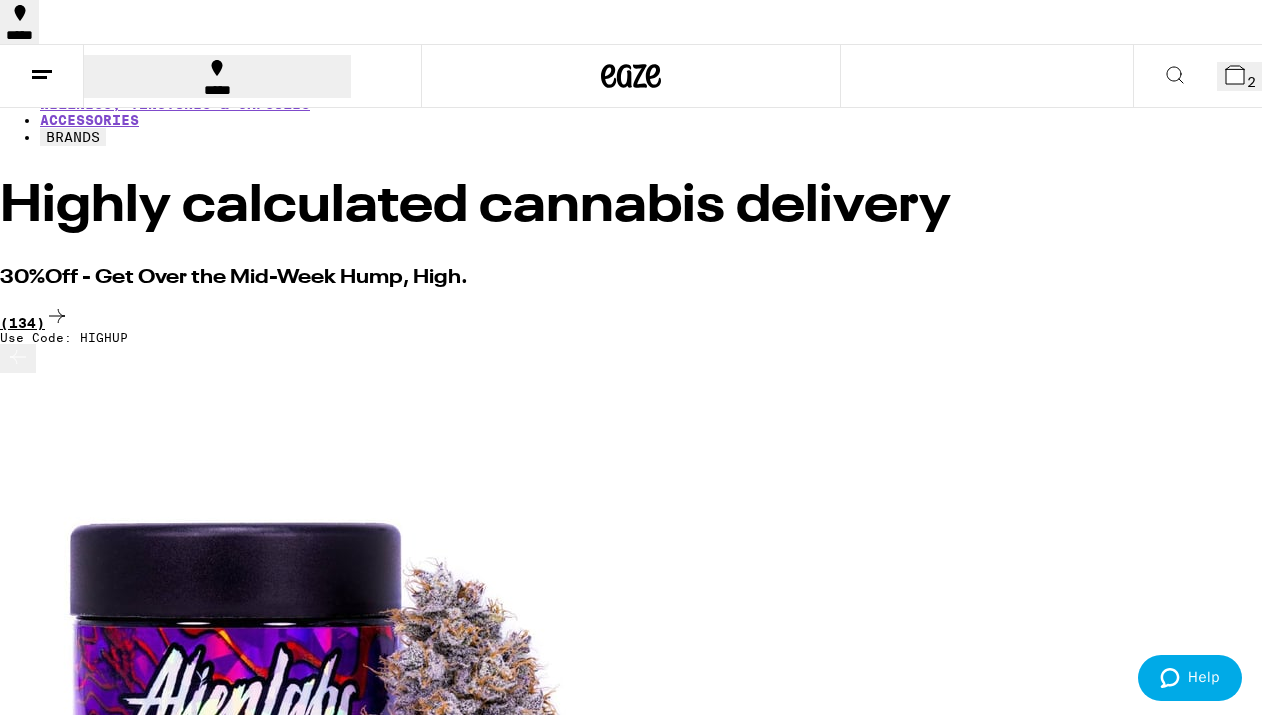 click on "(134)" at bounding box center [631, 317] 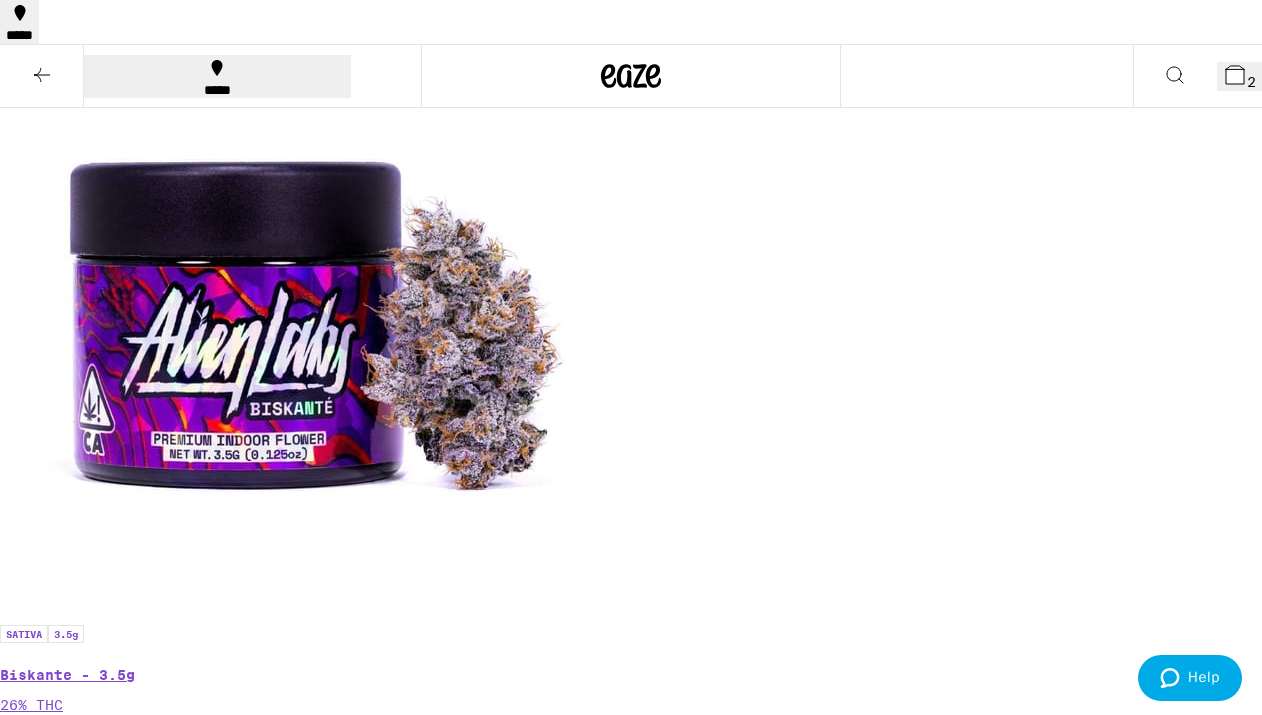 scroll, scrollTop: 495, scrollLeft: 0, axis: vertical 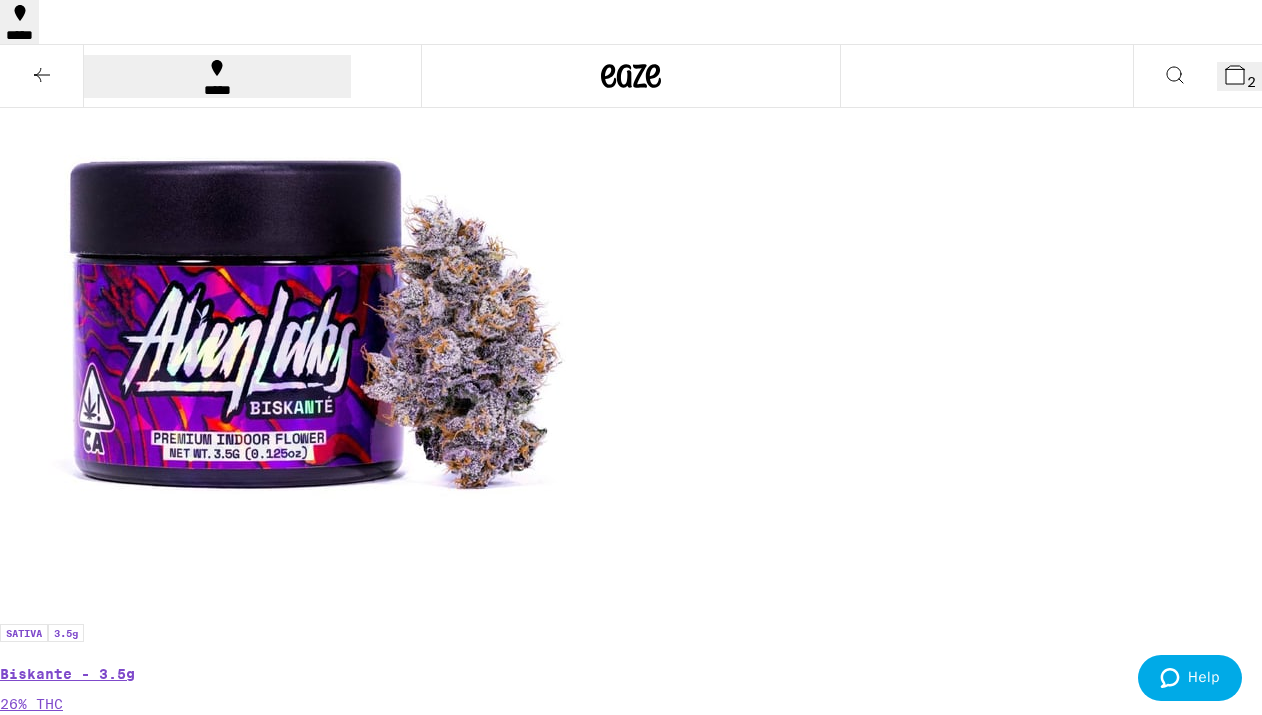 click on "Vaporizers" at bounding box center [530, -228] 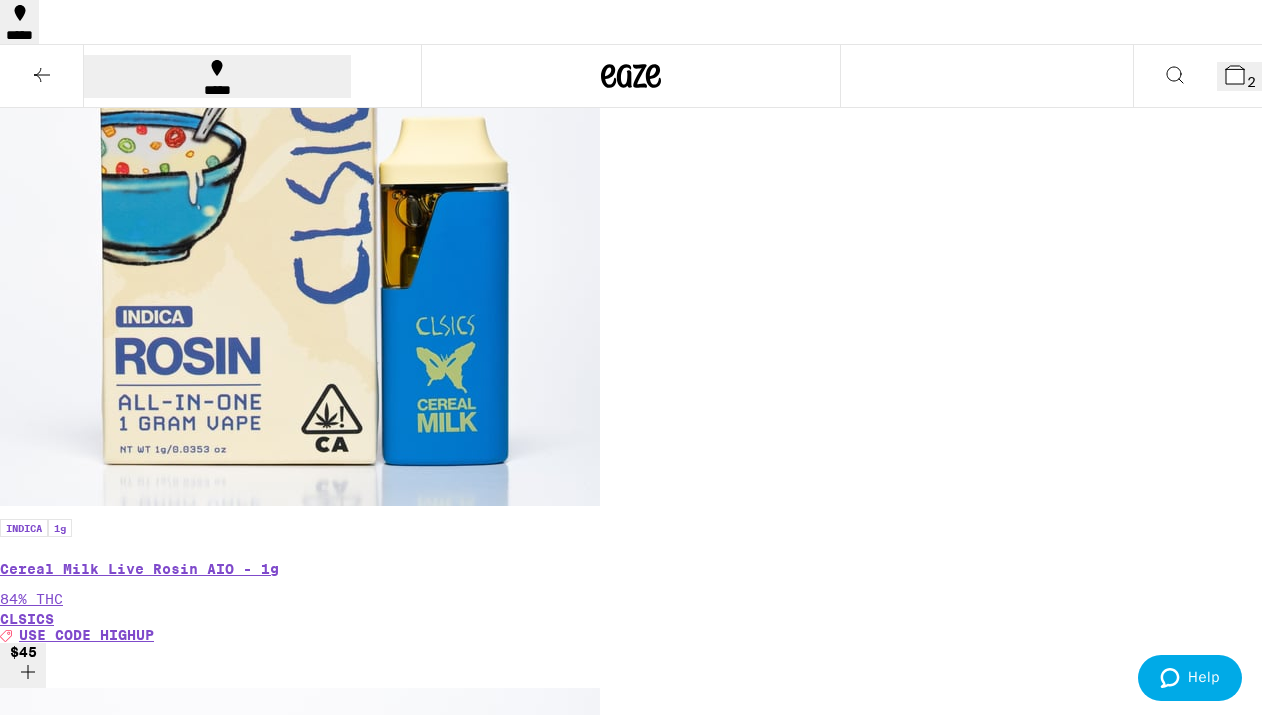 scroll, scrollTop: 619, scrollLeft: 0, axis: vertical 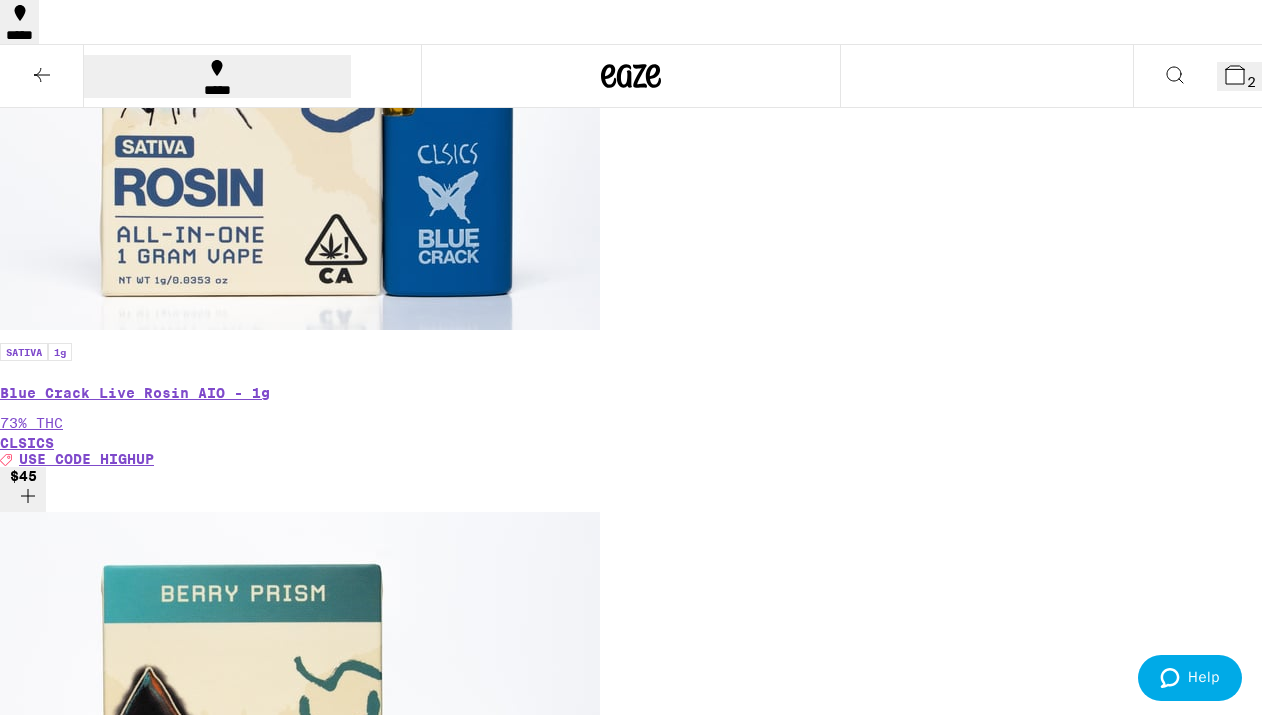 click 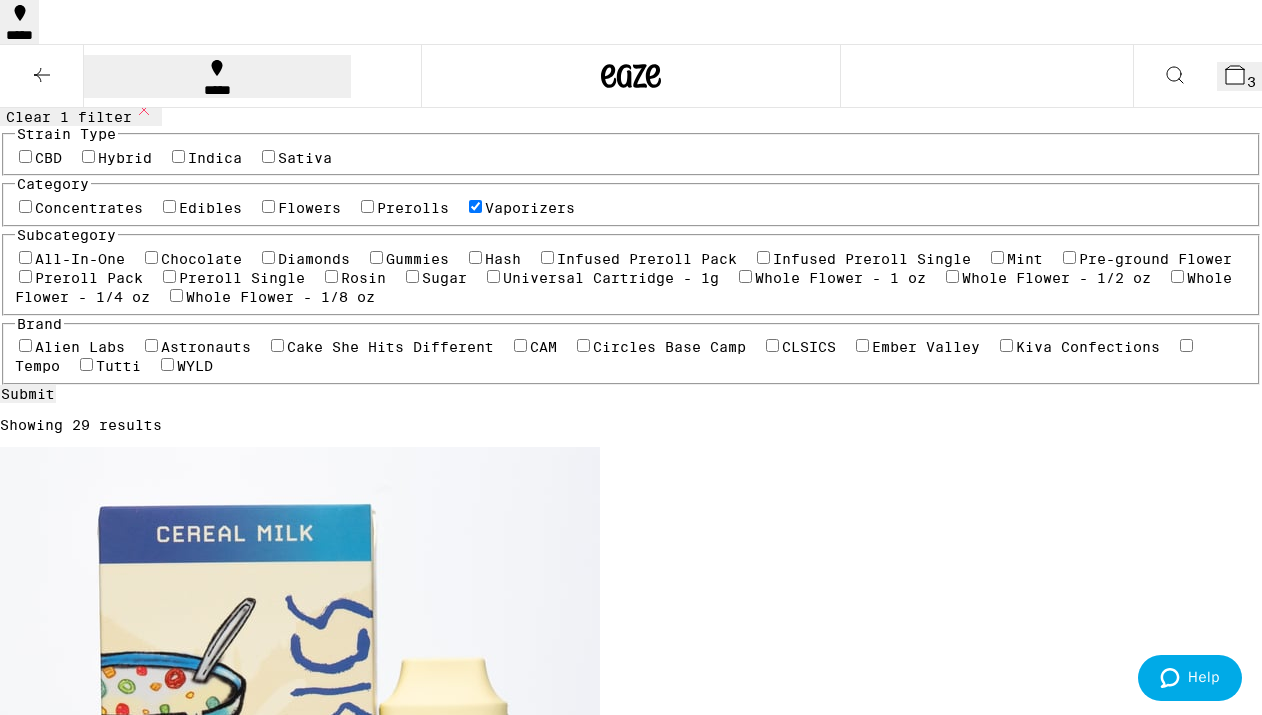 scroll, scrollTop: 0, scrollLeft: 0, axis: both 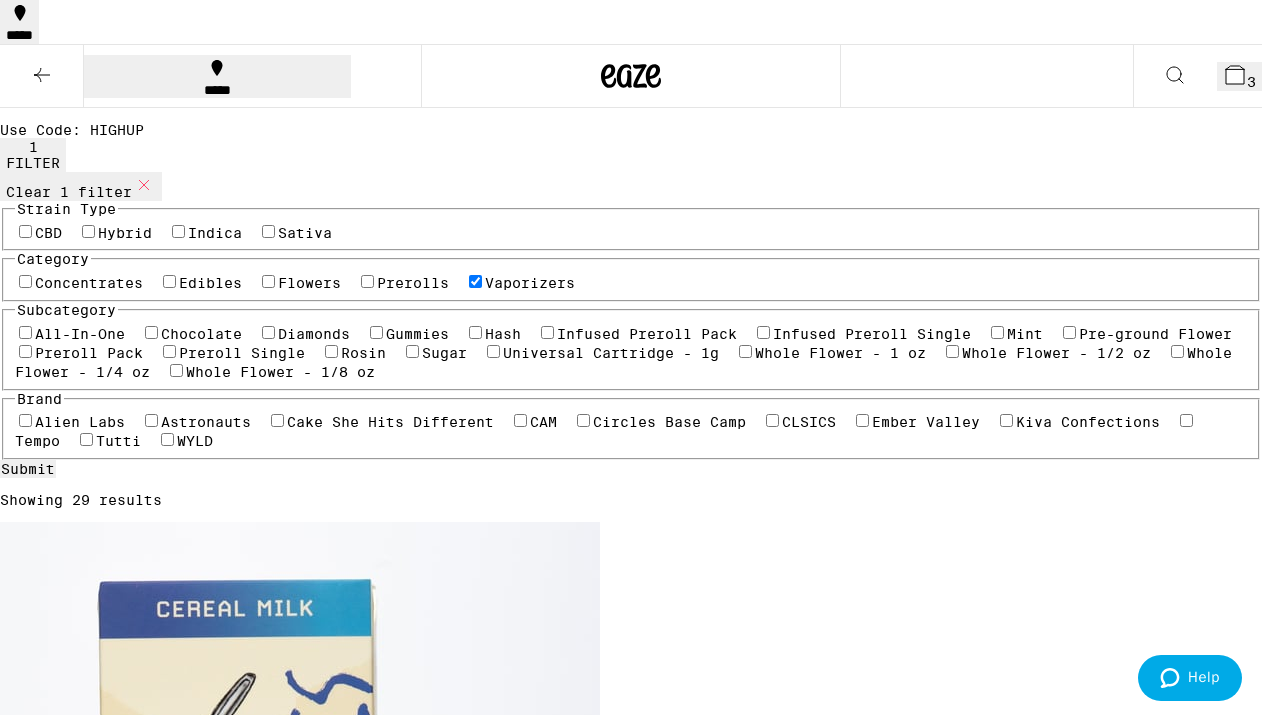 click 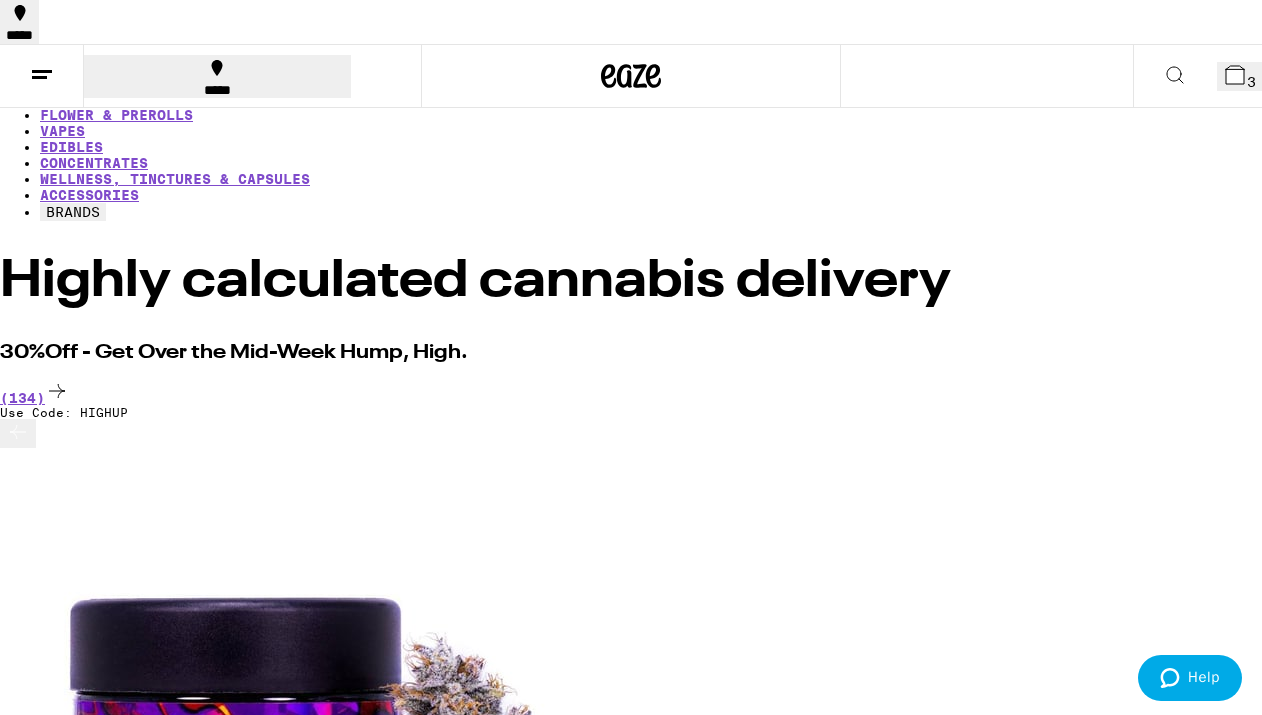 click 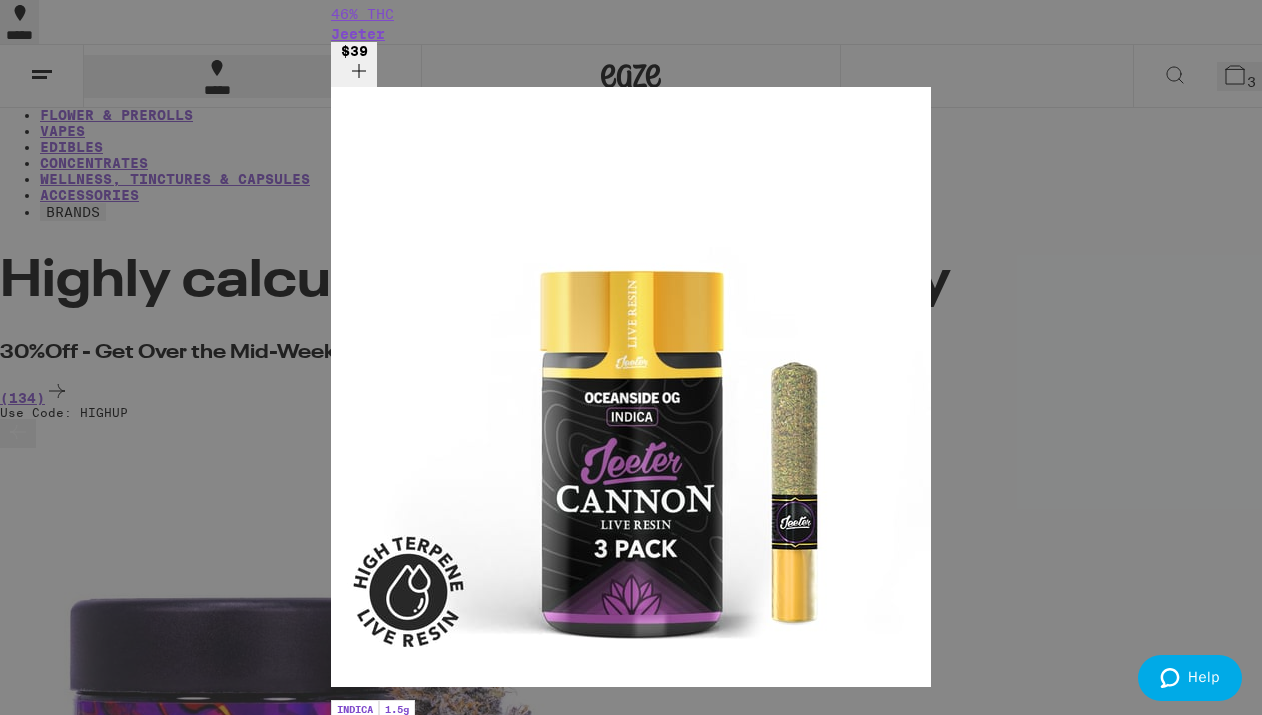 click at bounding box center (631, -10064) 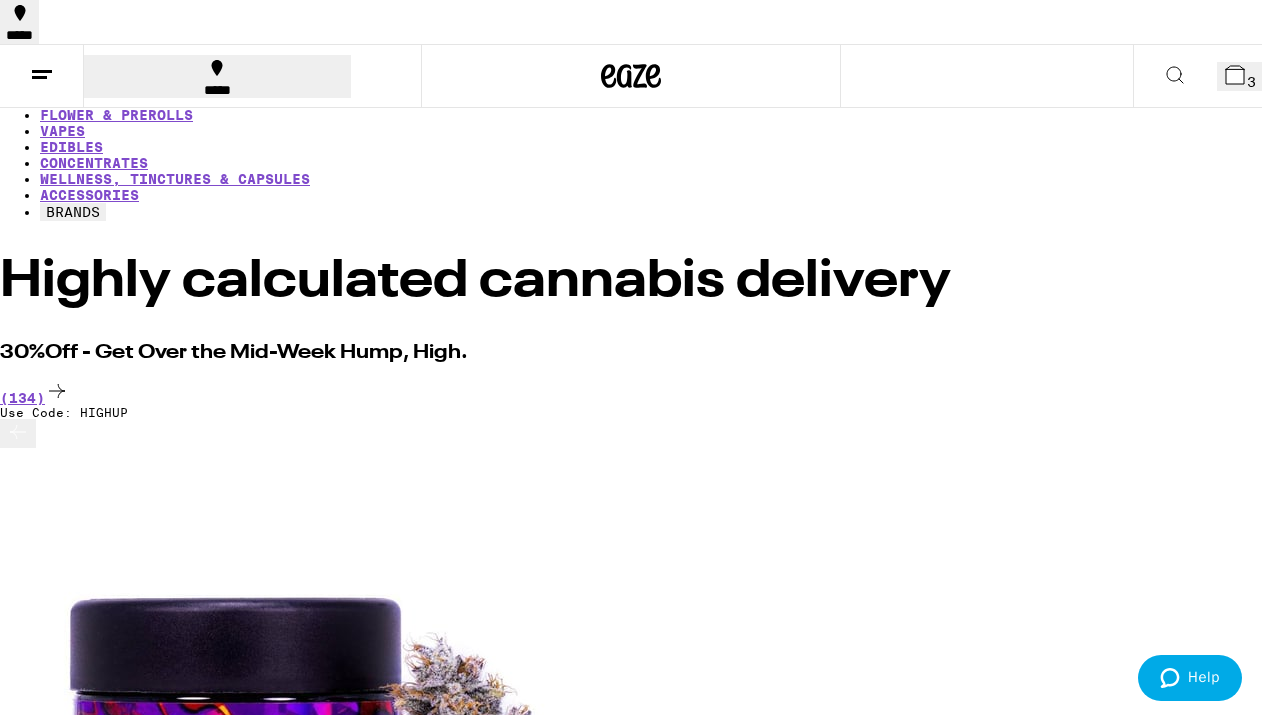 scroll, scrollTop: 0, scrollLeft: 0, axis: both 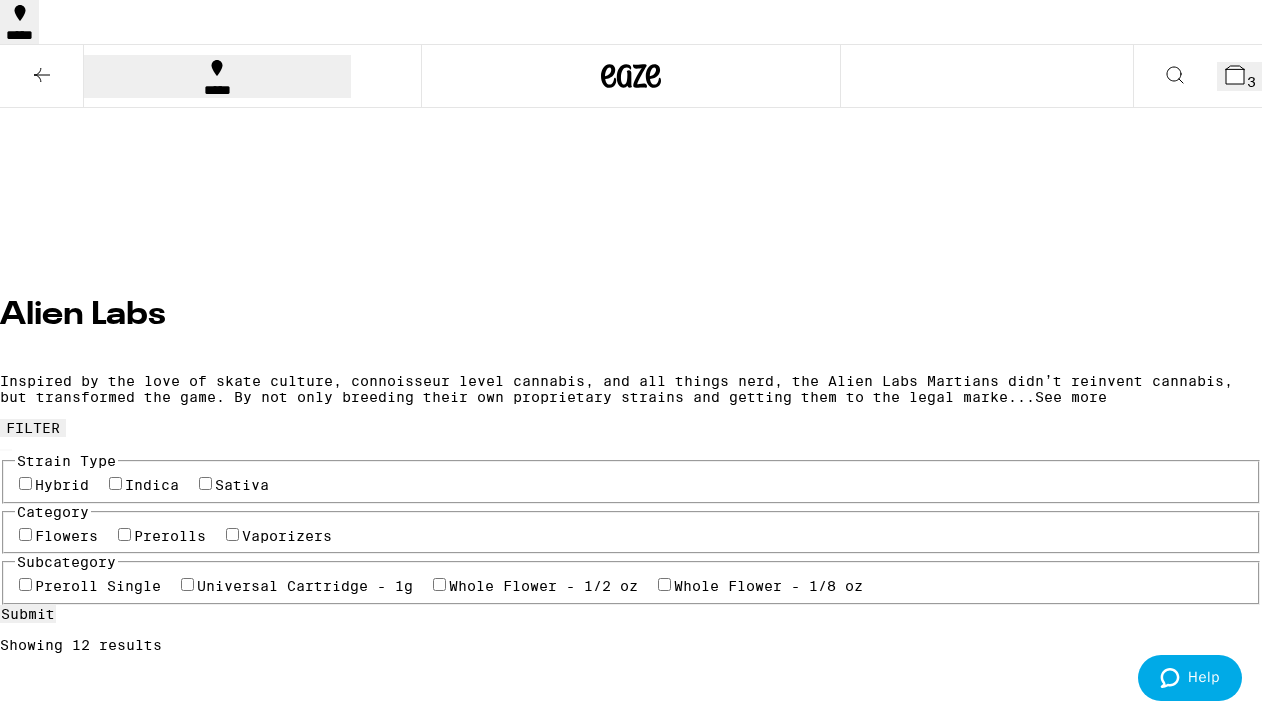 click on "Vaporizers" at bounding box center [287, 536] 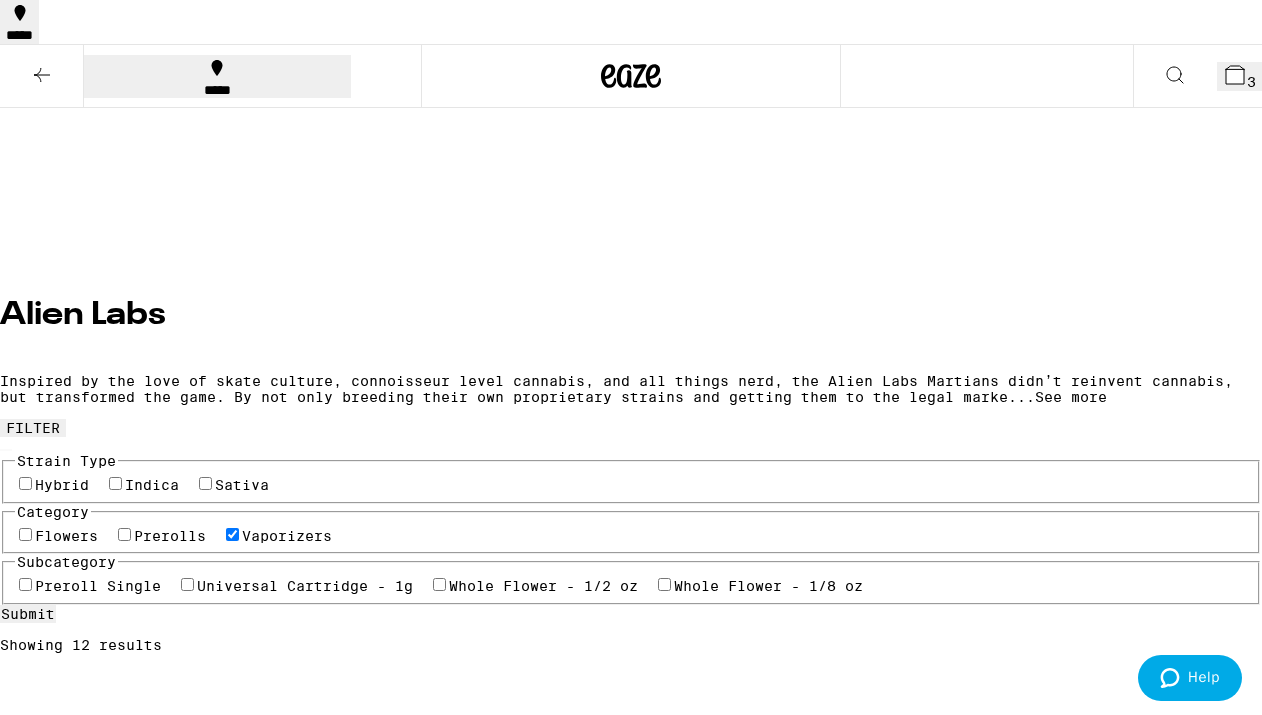 checkbox on "true" 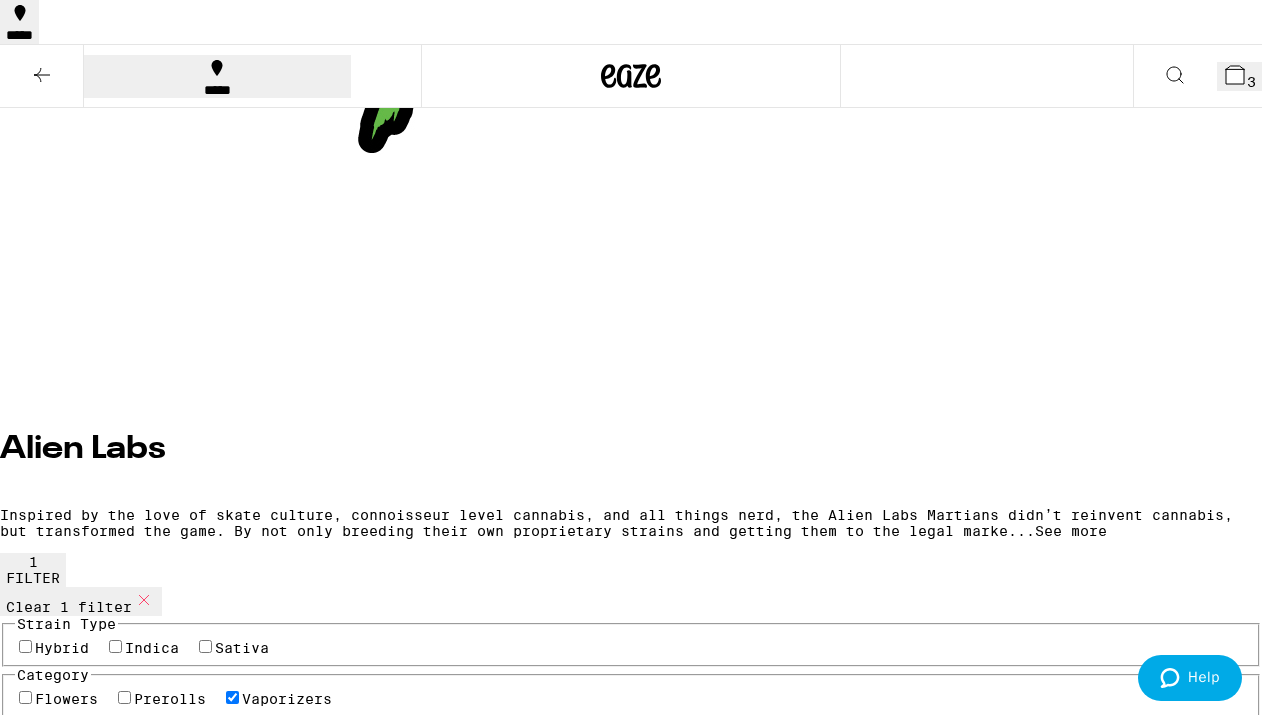 scroll, scrollTop: 415, scrollLeft: 0, axis: vertical 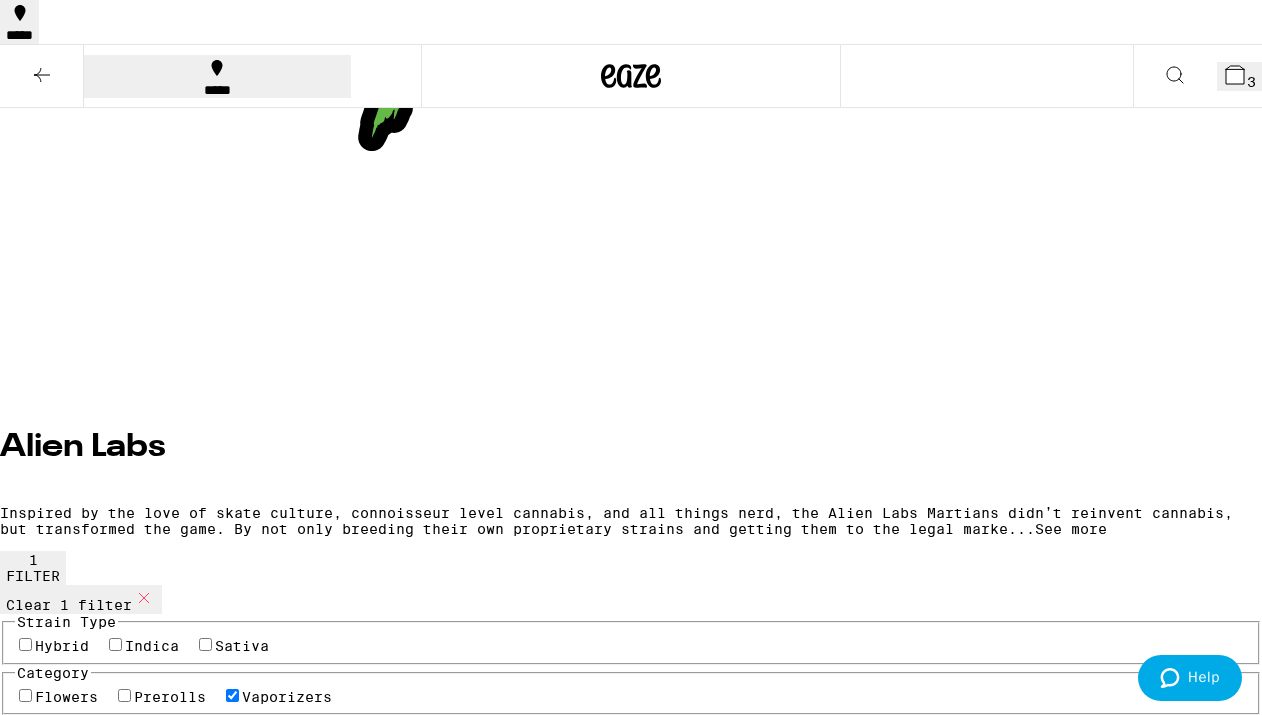 click 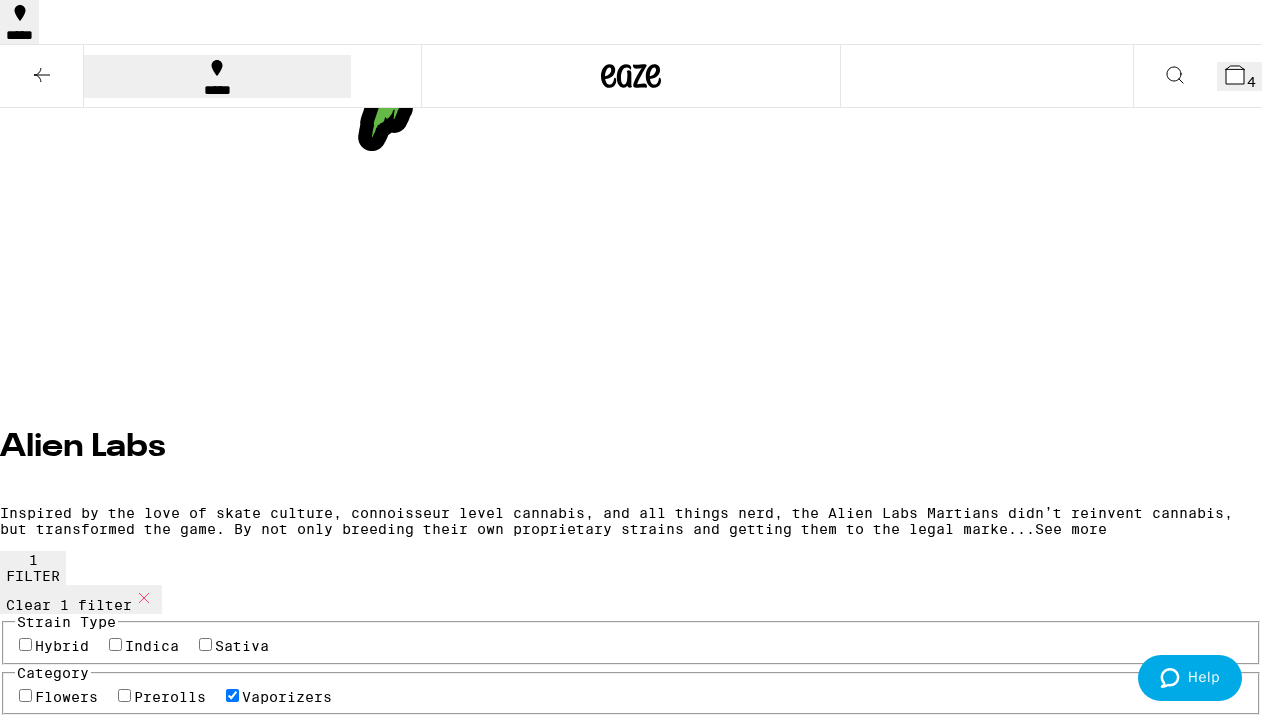 click on "4" at bounding box center (1239, 76) 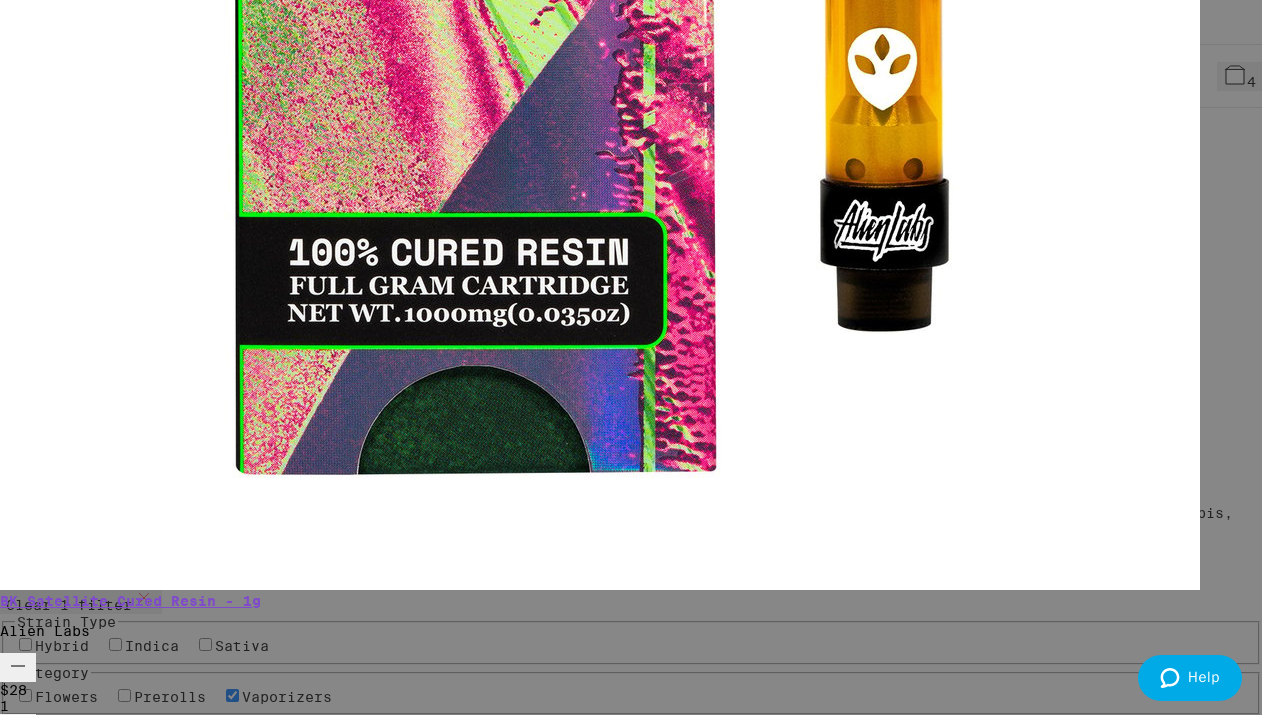 click 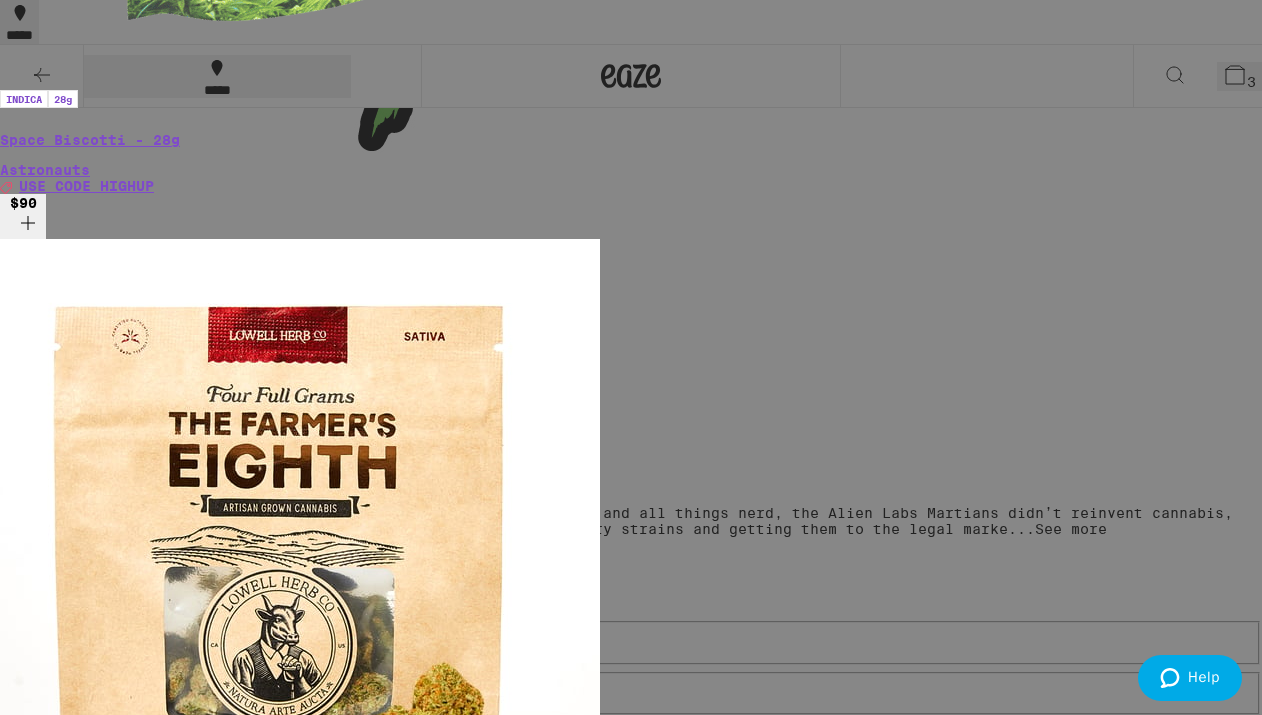 click 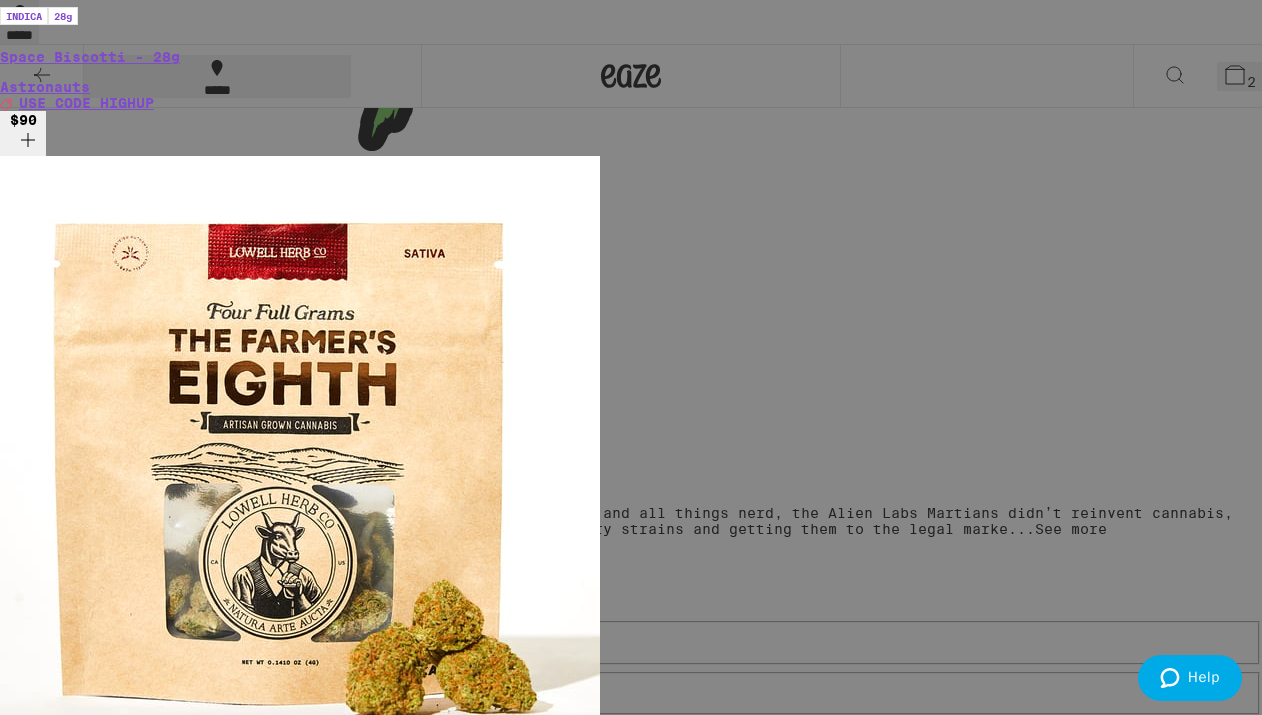 click on "Your Cart BK Satellite Cured Resin - 1g Alien Labs $28 1 Agent X Cured Resin - 1g Alien Labs $30 1 You may also like... INDICA 1g Blackberry Kush - 1g Timeless $31 SATIVA 28g Space Sour - 28g Astronauts Deal Created with Sketch. USE CODE HIGHUP $90 INDICA 28g Space Biscotti - 28g Astronauts Deal Created with Sketch. USE CODE HIGHUP $90 SATIVA 4g Aqua Mintz - 4g Lowell Farms Deal Created with Sketch. USE CODE 35OFF $33 HYBRID 4g Double Mintz - 4g Lowell Farms Deal Created with Sketch. USE CODE 35OFF $33 SATIVA 3.5g Tequila Sunrise - 3.5g Cookies Deal Created with Sketch. USE CODE 35OFF $40 INDICA 3.5g Meow OG - 3.5g Ember Valley Deal Created with Sketch. USE CODE HIGHUP $44 INDICA 3.5g Tiger King - 3.5g Ember Valley Deal Created with Sketch. USE CODE HIGHUP $50 SATIVA 3.5g Headmount - 3.5g Ember Valley Deal Created with Sketch. USE CODE HIGHUP $50 SATIVA 3.5g Melon Fizz - 3.5g Ember Valley Deal Created with Sketch. USE CODE 35OFF $50 Subtotal $58.00 Delivery $5.00 Add $17 to get free delivery! Taxes & Fees" at bounding box center (631, 357) 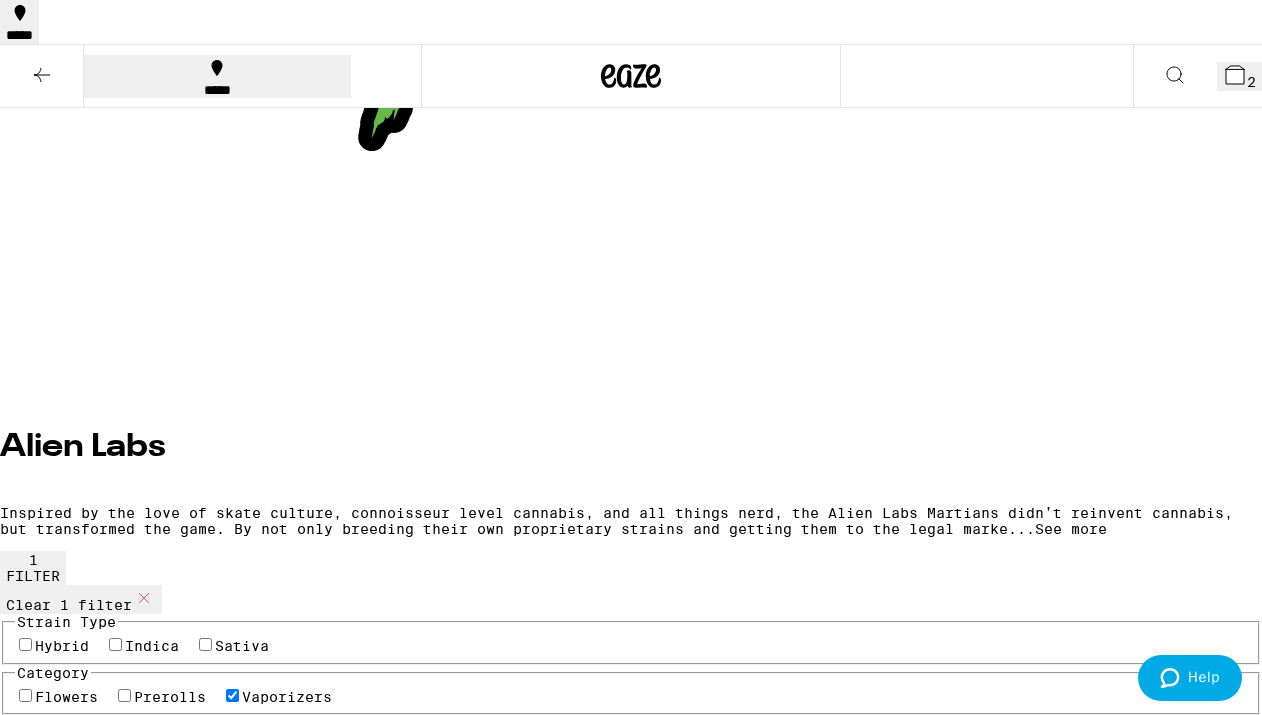 scroll, scrollTop: 0, scrollLeft: 0, axis: both 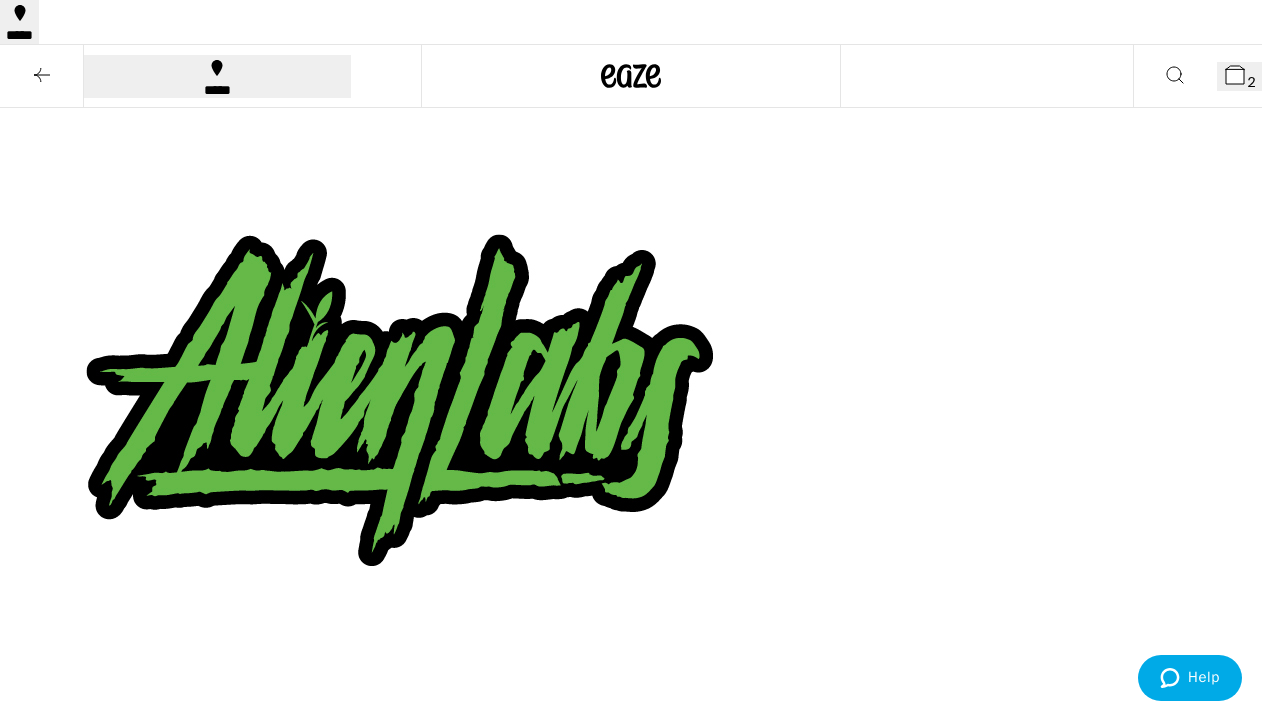 click 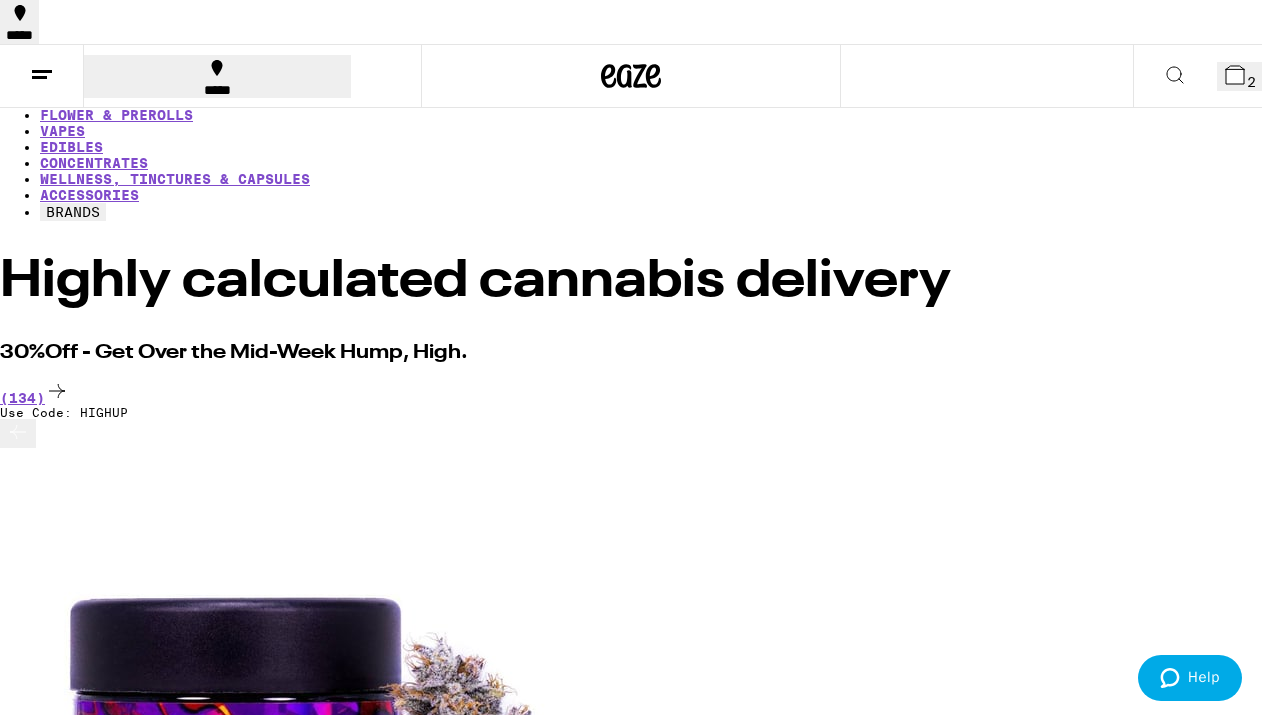 click on "2" at bounding box center (1251, 82) 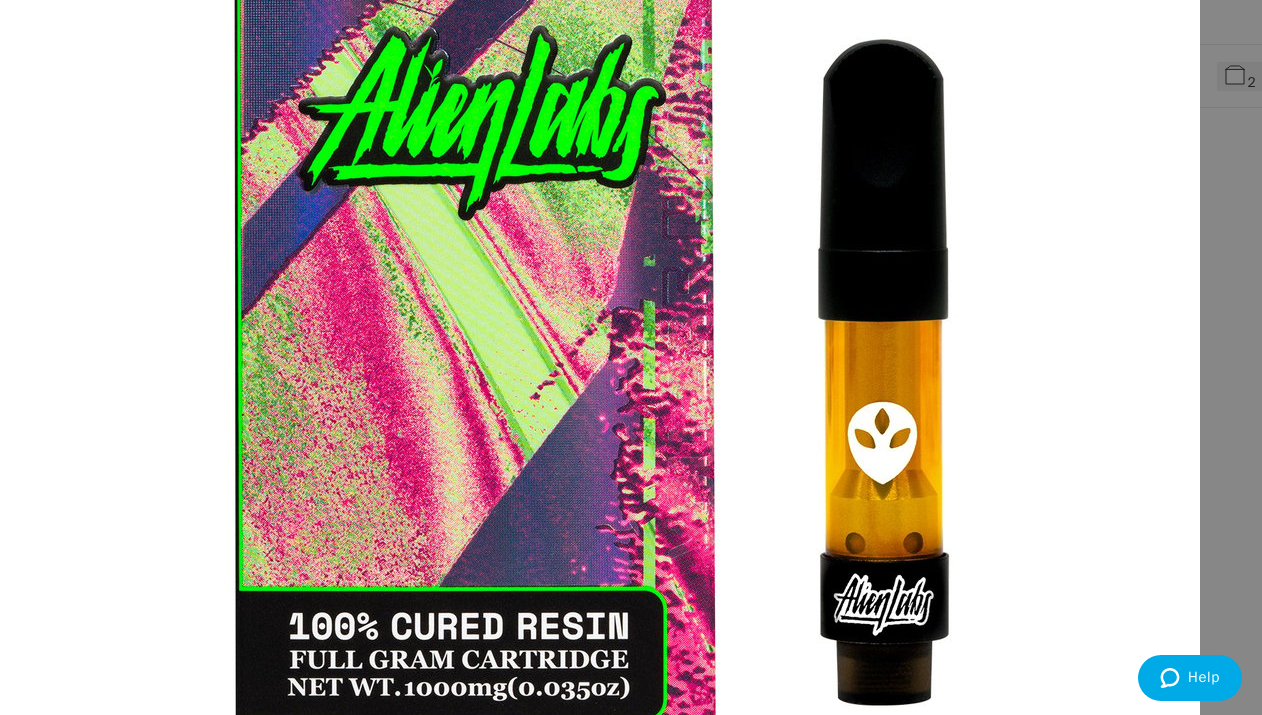 scroll, scrollTop: 0, scrollLeft: 0, axis: both 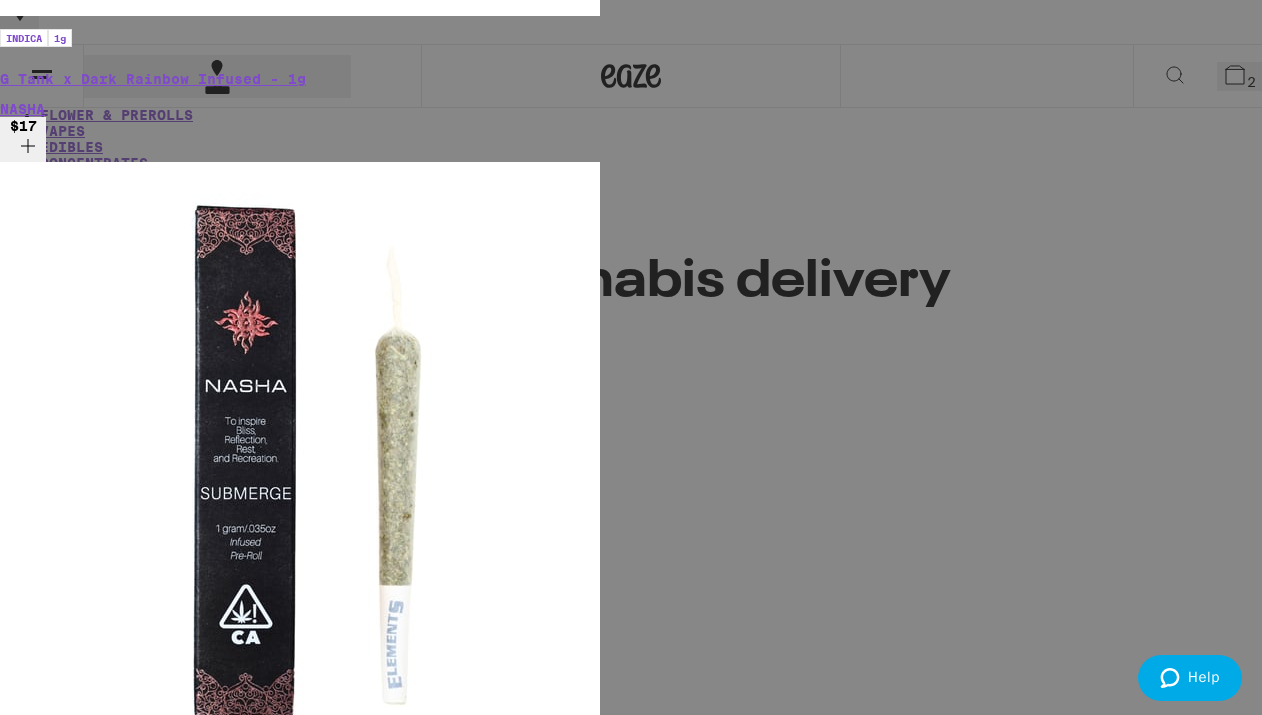 click on "Apply Promo" at bounding box center [55, 4234] 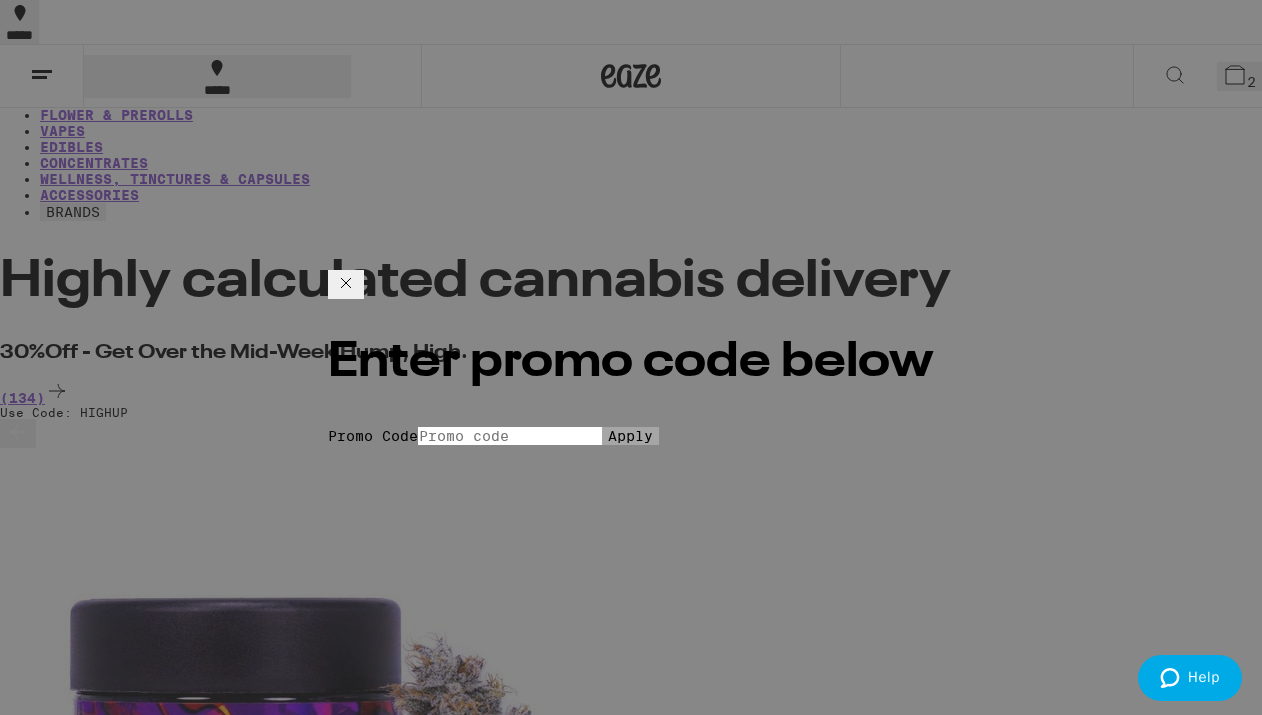 click on "Promo Code Apply" 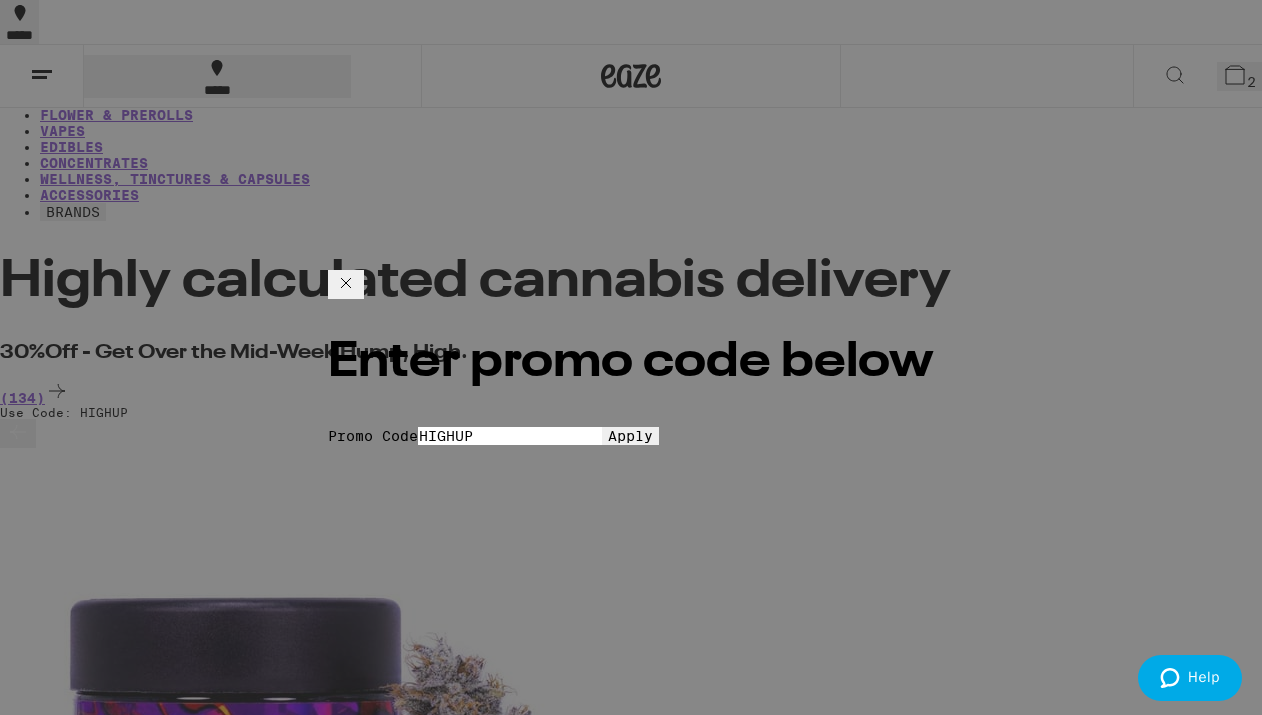 type on "HIGHUP" 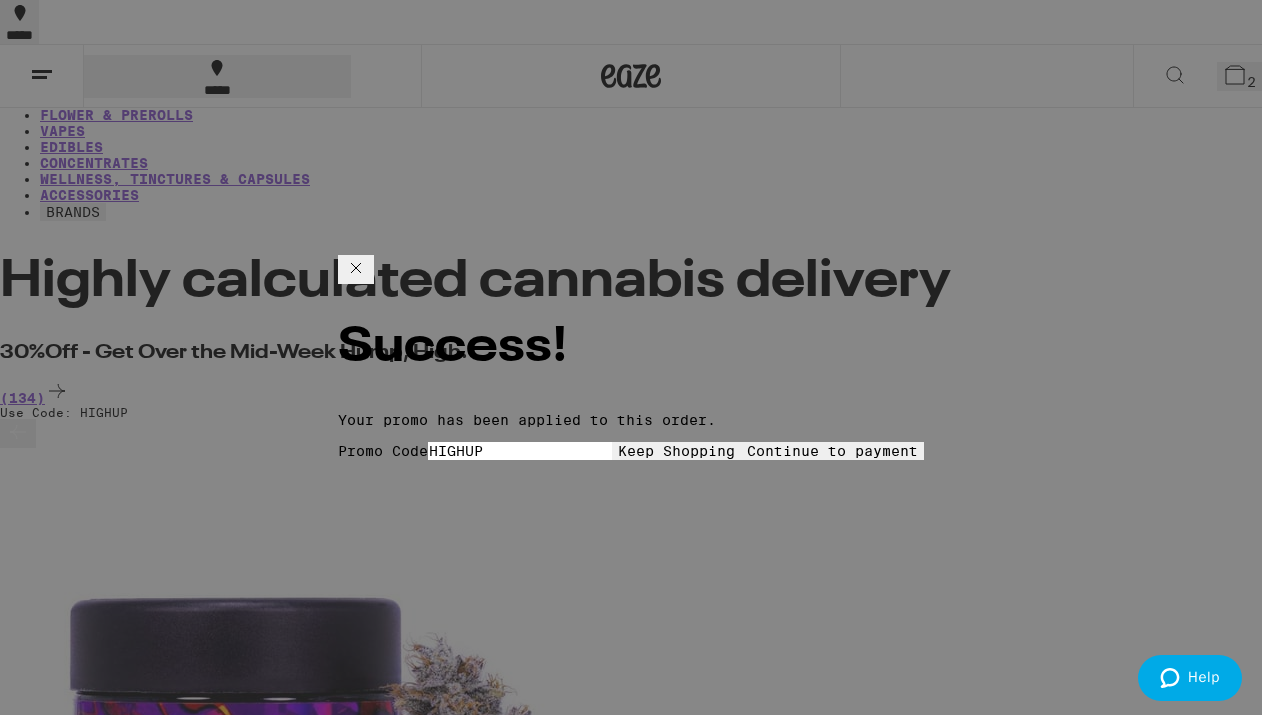 click on "Keep Shopping" at bounding box center (676, 451) 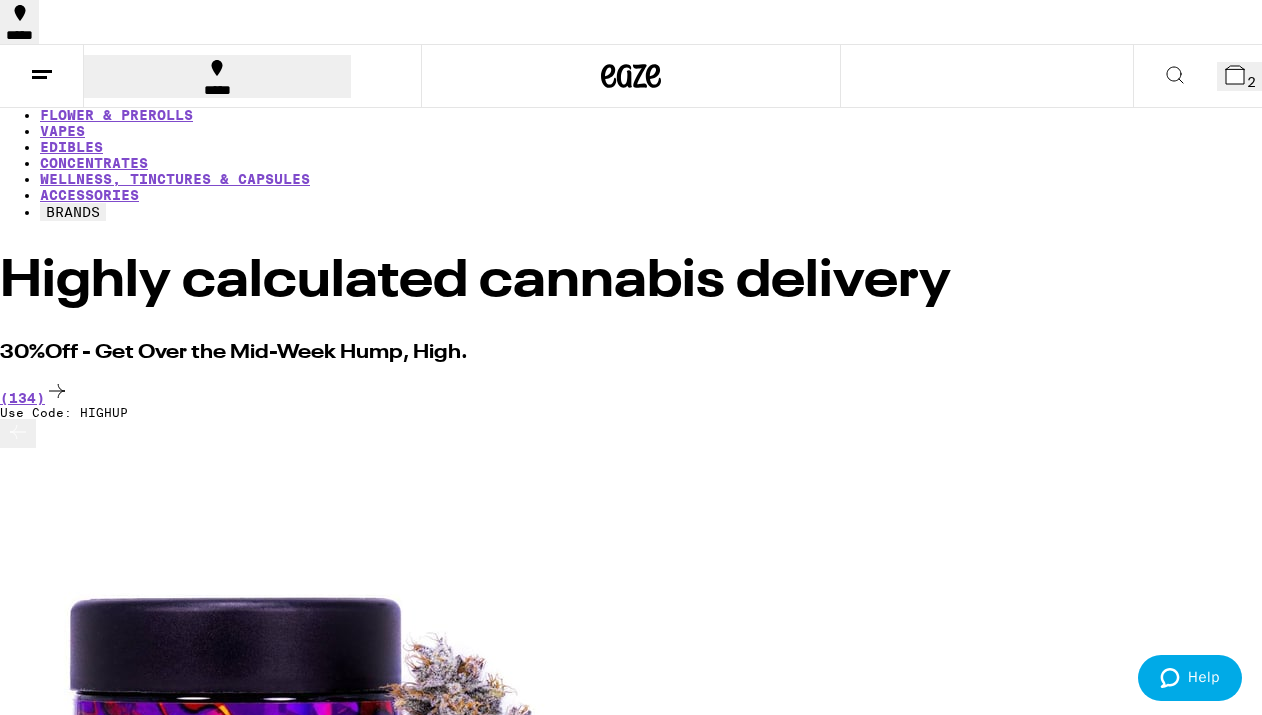 click on "2" at bounding box center [1239, 76] 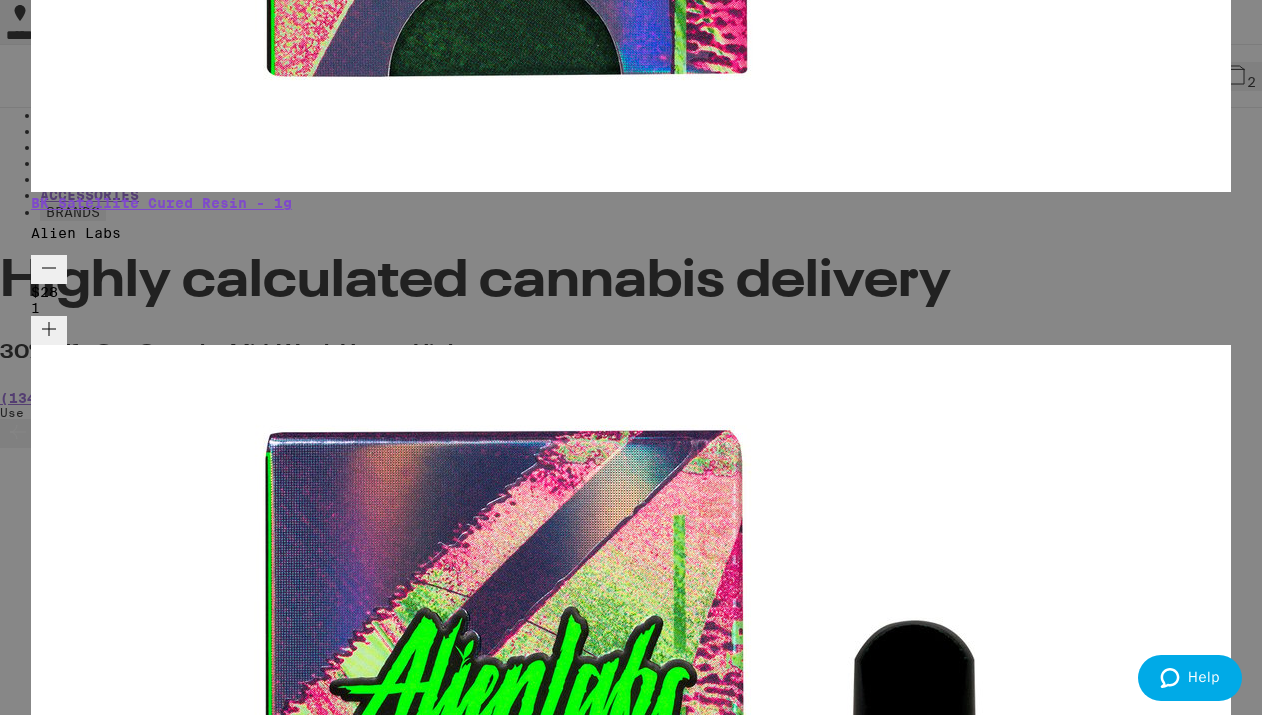 click on "Your Cart BK Satellite Cured Resin - 1g Alien Labs $28 1 Agent X Cured Resin - 1g Alien Labs $30 1 Subtotal $58.00 Delivery $5.00 Add $17 to get free delivery! Taxes & Fees More Info $31.00 Order Total $94.00 Apply Promo Loading" at bounding box center [631, 357] 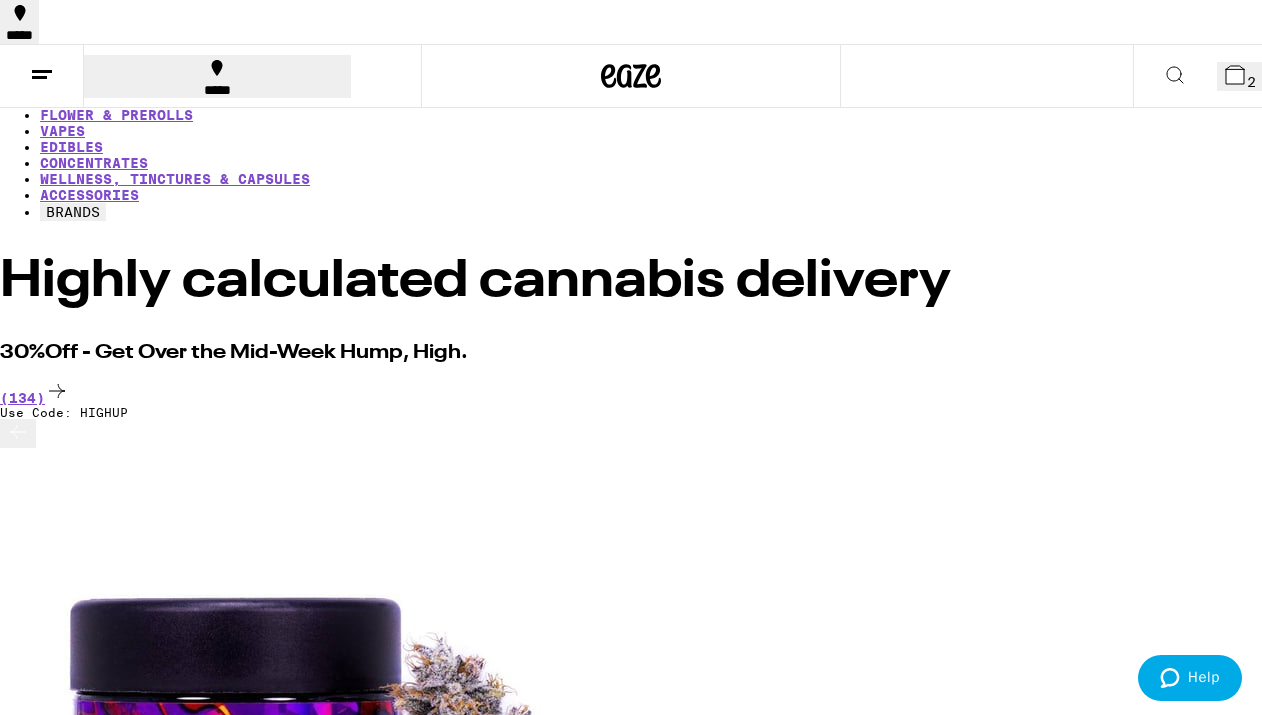 click on "Your Cart BK Satellite Cured Resin - 1g Alien Labs $28 1 Agent X Cured Resin - 1g Alien Labs $30 1 Subtotal $58.00 Delivery $5.00 Add $17 to get free delivery! Taxes & Fees More Info $31.00 Order Total $94.00 Apply Promo Loading" at bounding box center [631, 156628] 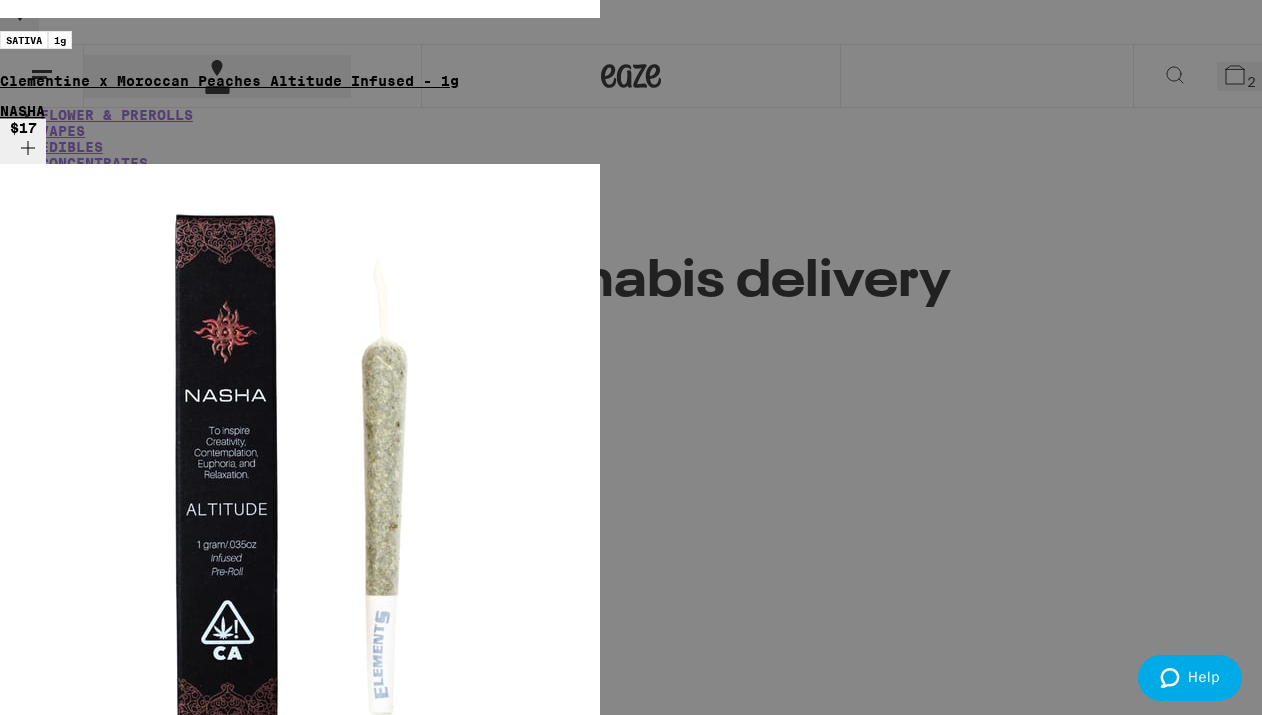 scroll, scrollTop: 0, scrollLeft: 0, axis: both 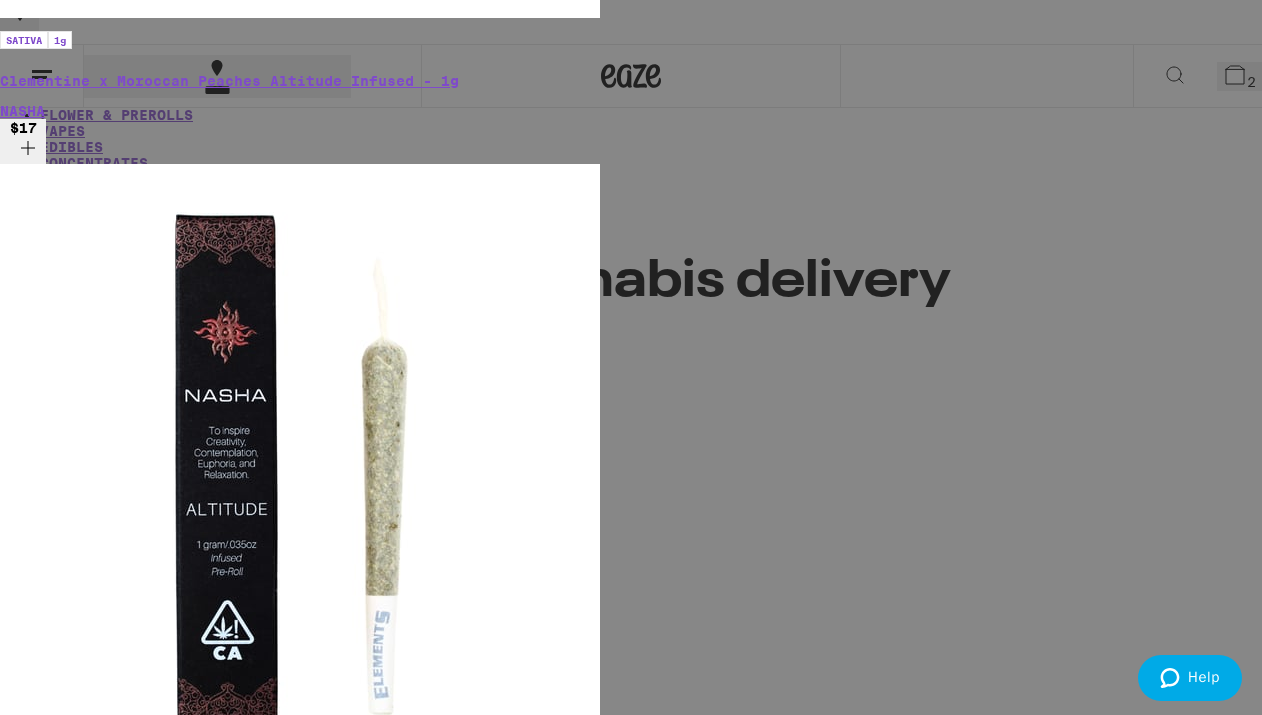 click on "Agent X Cured Resin - 1g" at bounding box center [108, -2298] 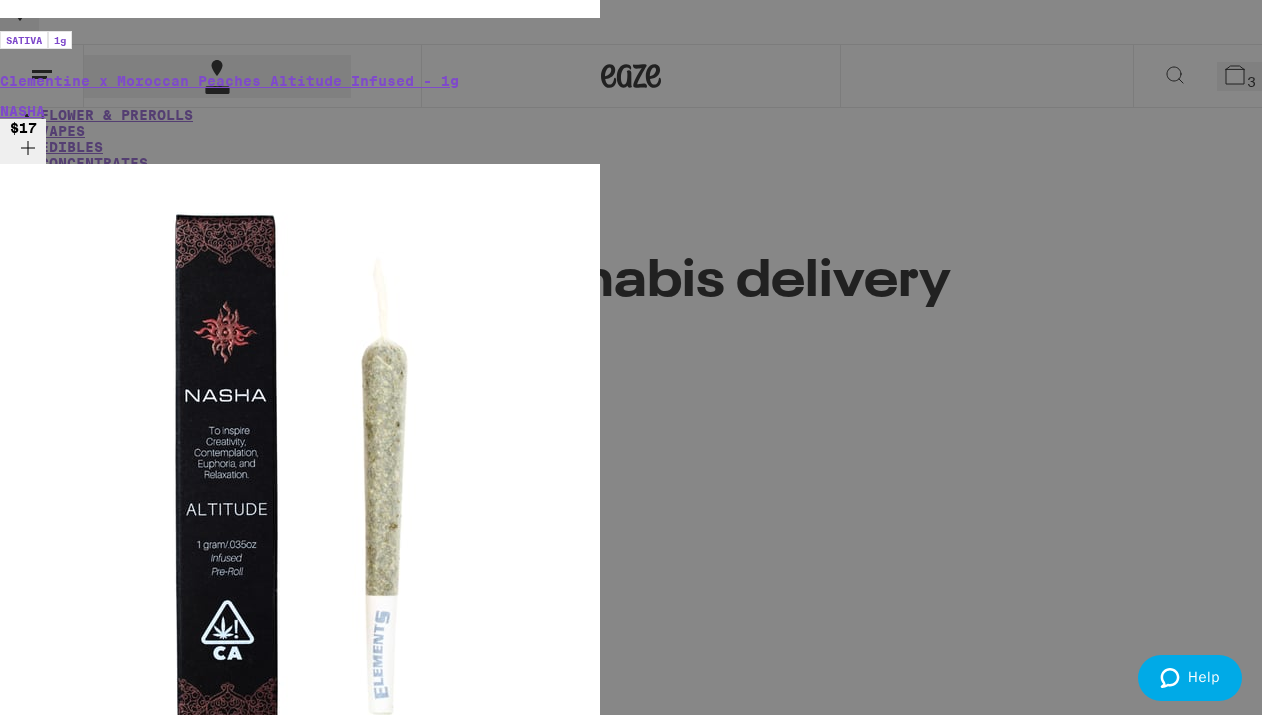 scroll, scrollTop: 237, scrollLeft: 0, axis: vertical 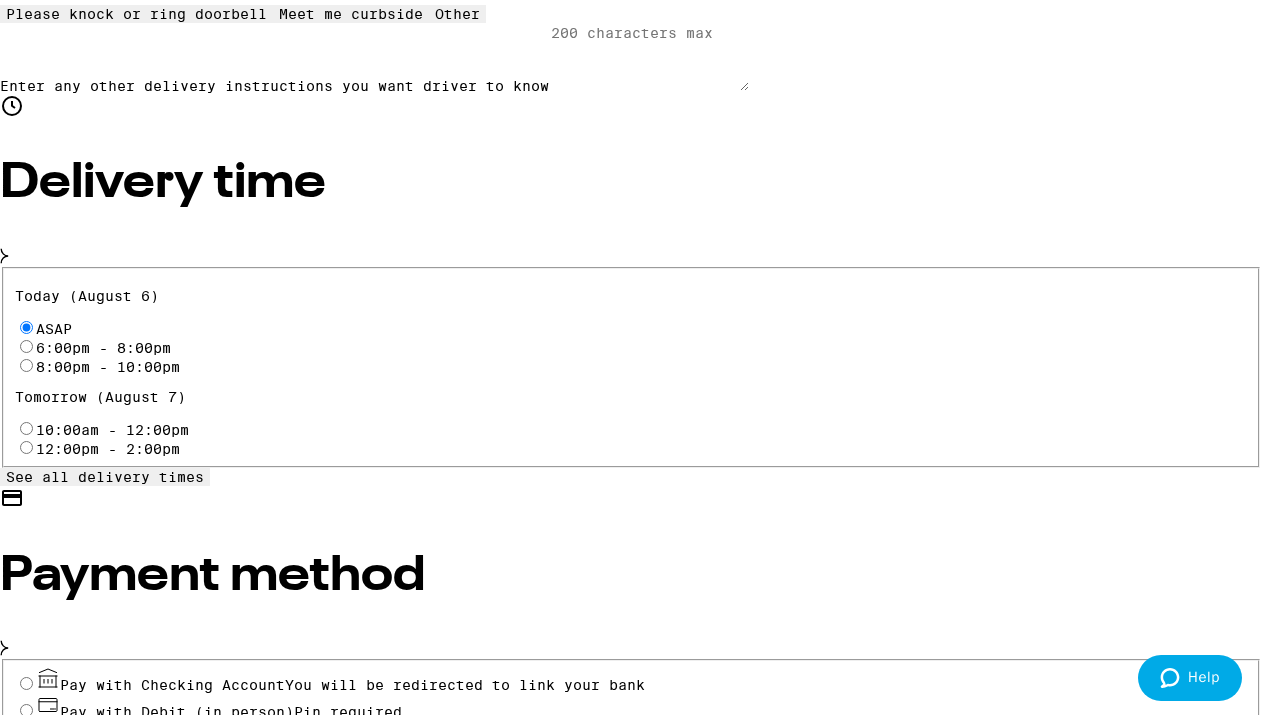 click on "Pay with Checking Account You will be redirected to link your bank" at bounding box center (352, 685) 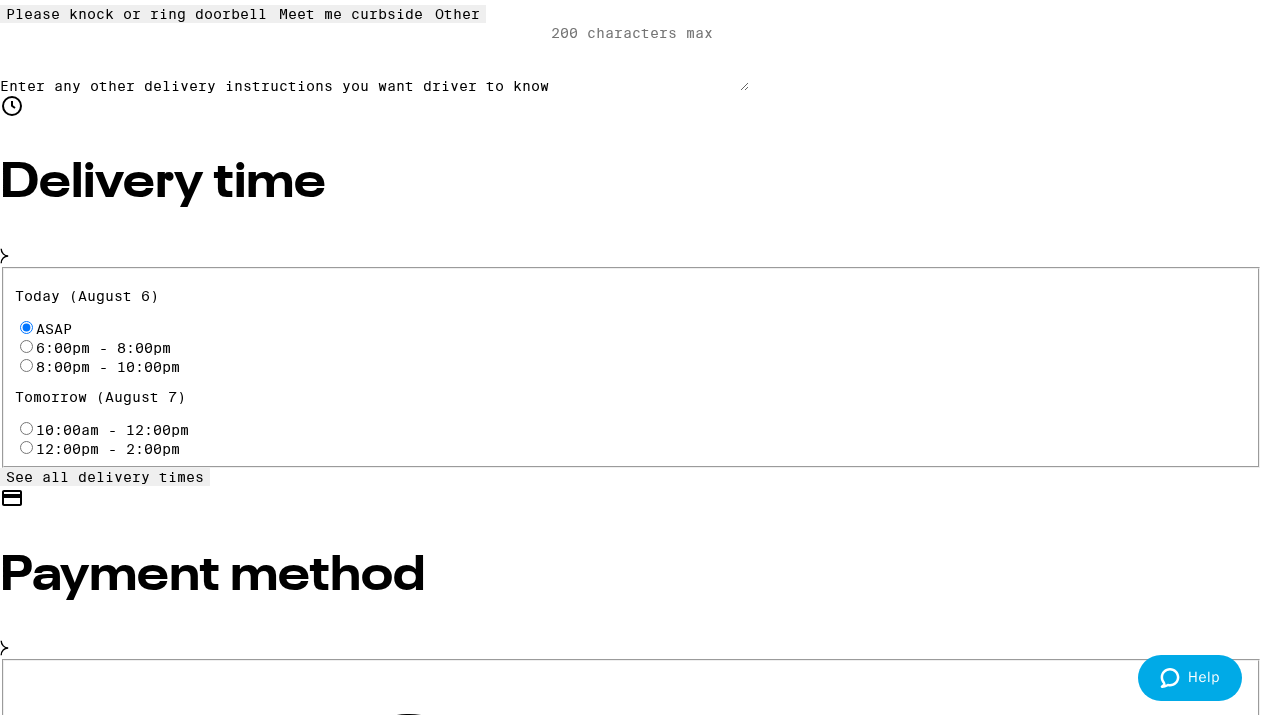 click at bounding box center (631, 5103) 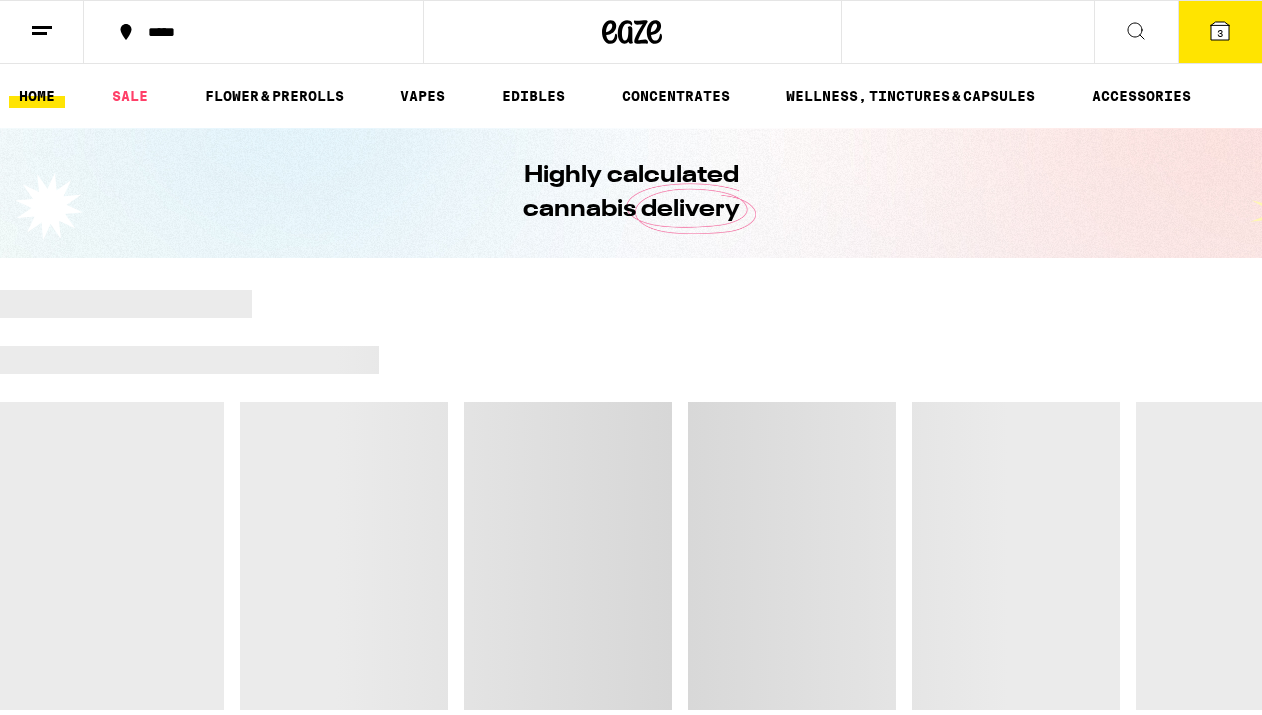 scroll, scrollTop: 0, scrollLeft: 0, axis: both 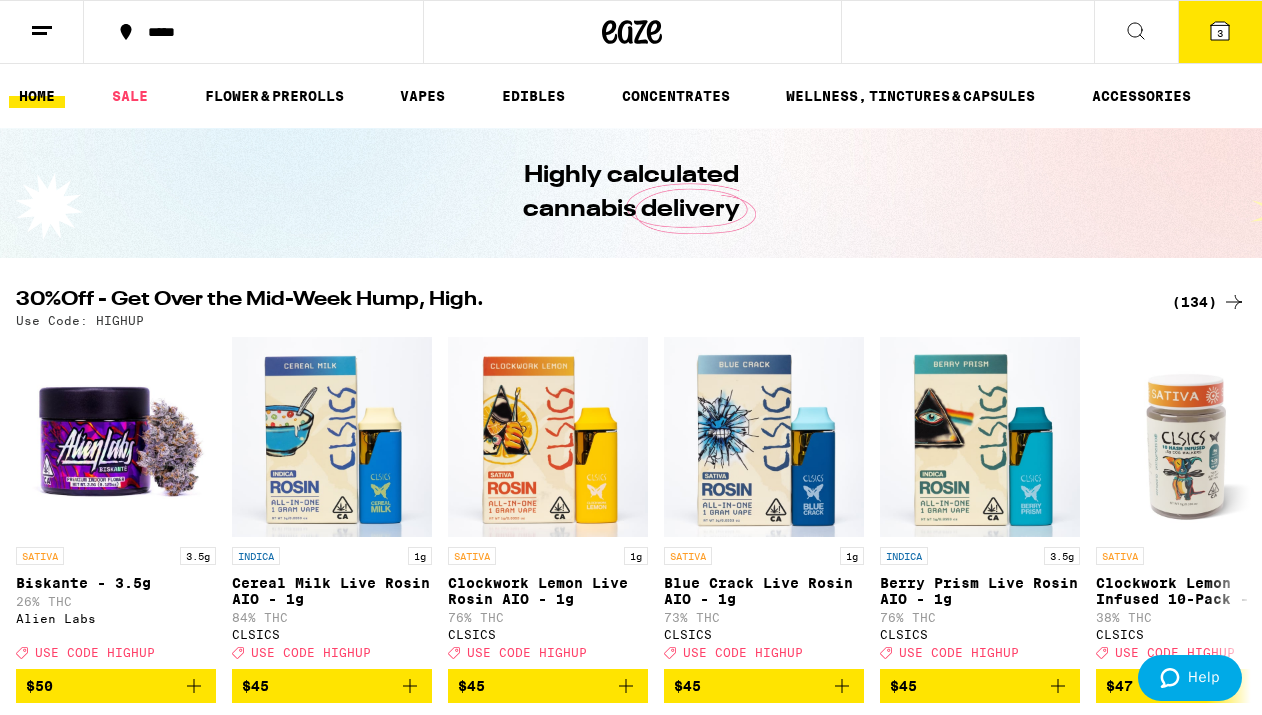 click 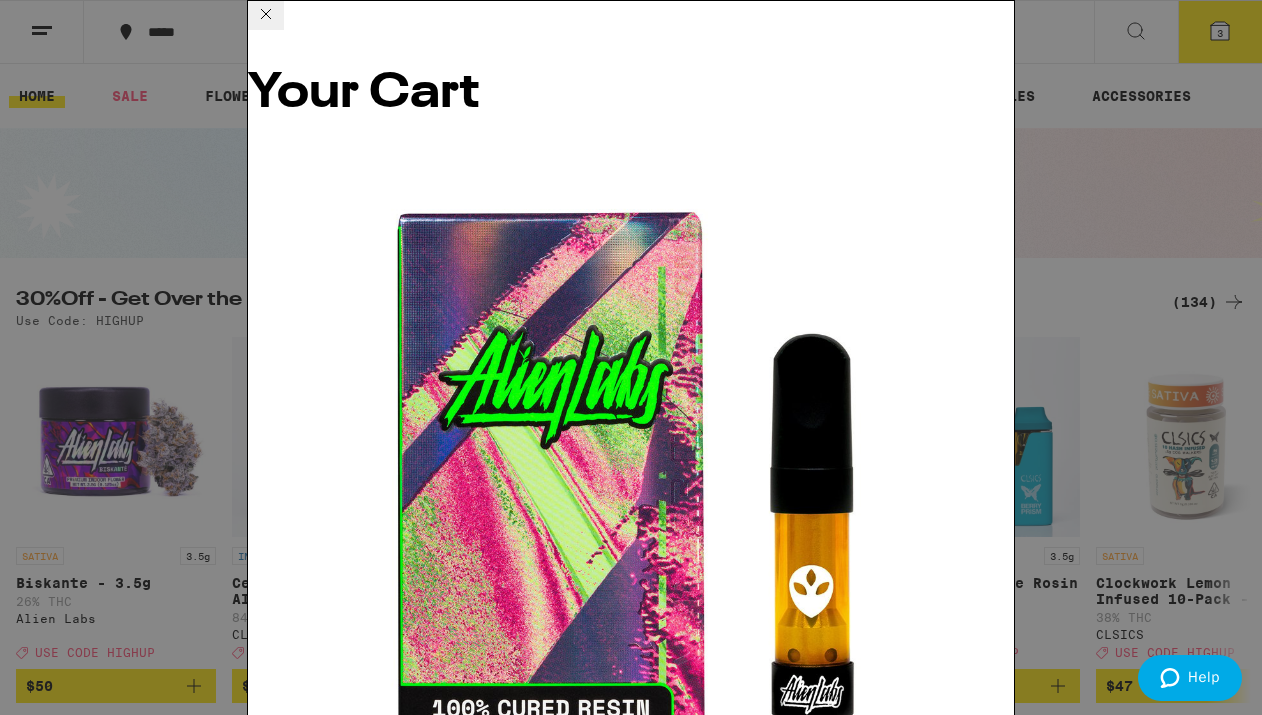 scroll, scrollTop: 207, scrollLeft: 0, axis: vertical 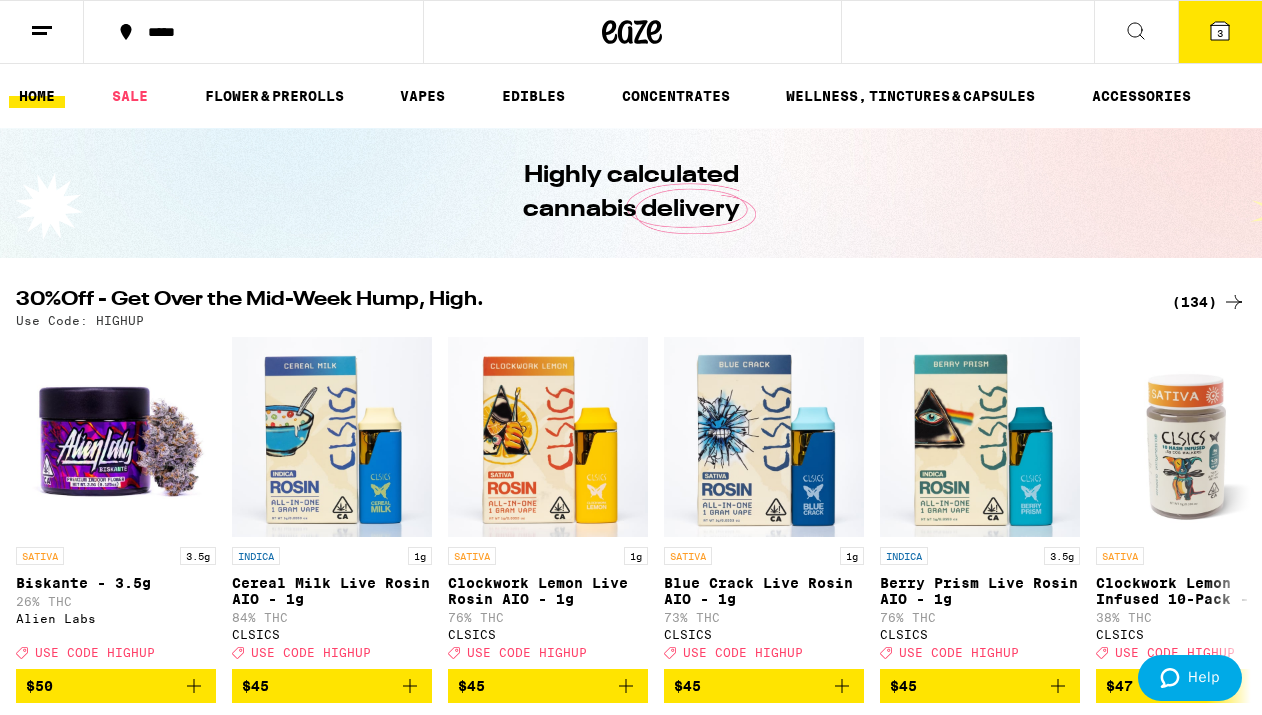 click on "3" at bounding box center [1220, 32] 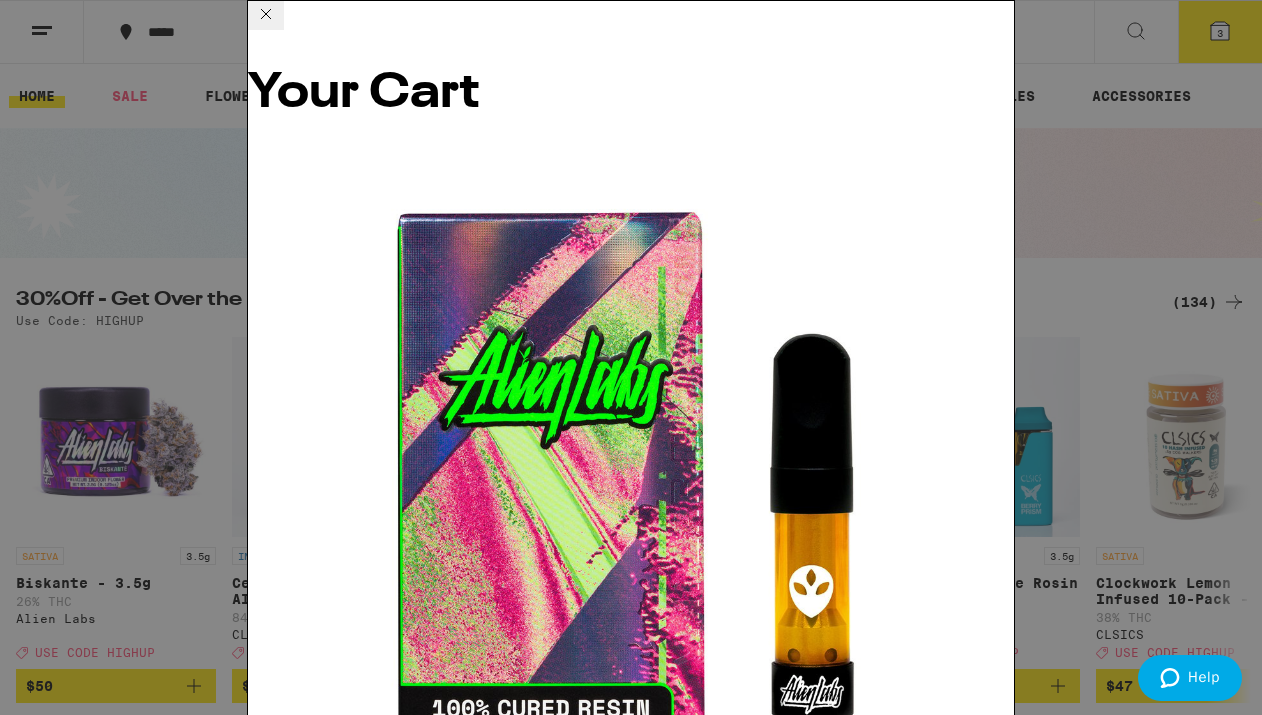 scroll, scrollTop: 207, scrollLeft: 0, axis: vertical 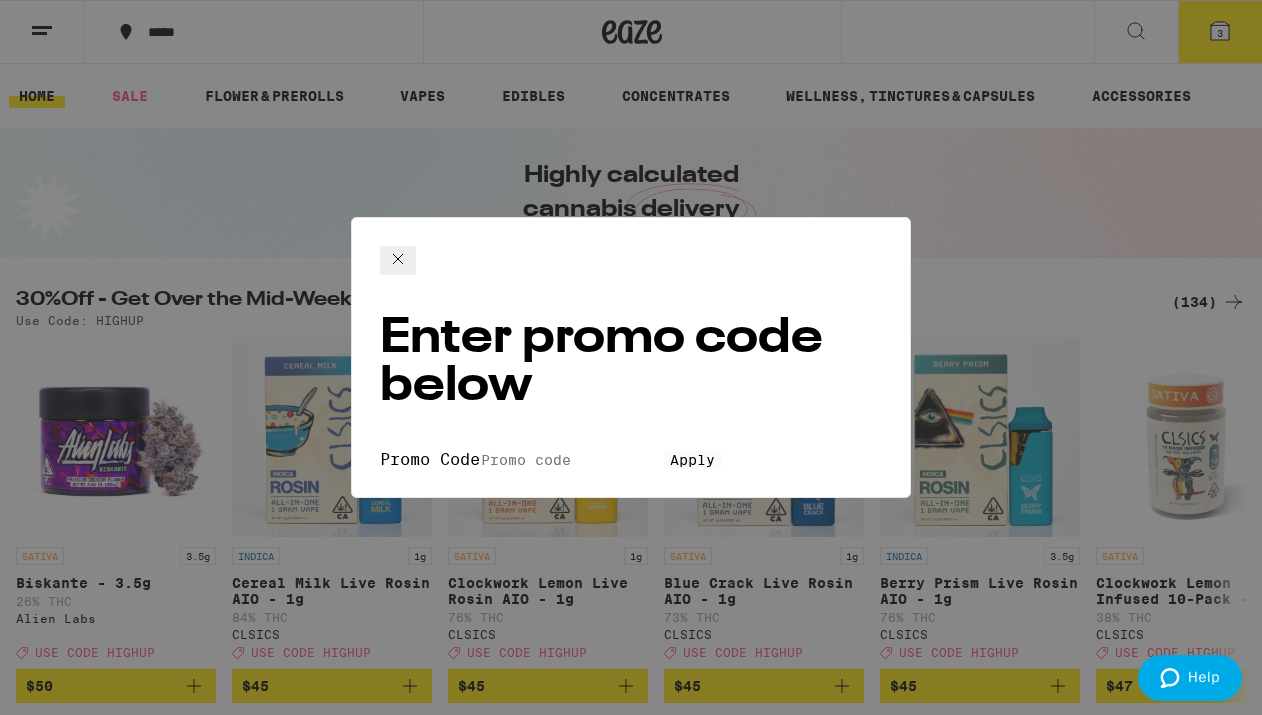 click on "Promo Code" at bounding box center (572, 460) 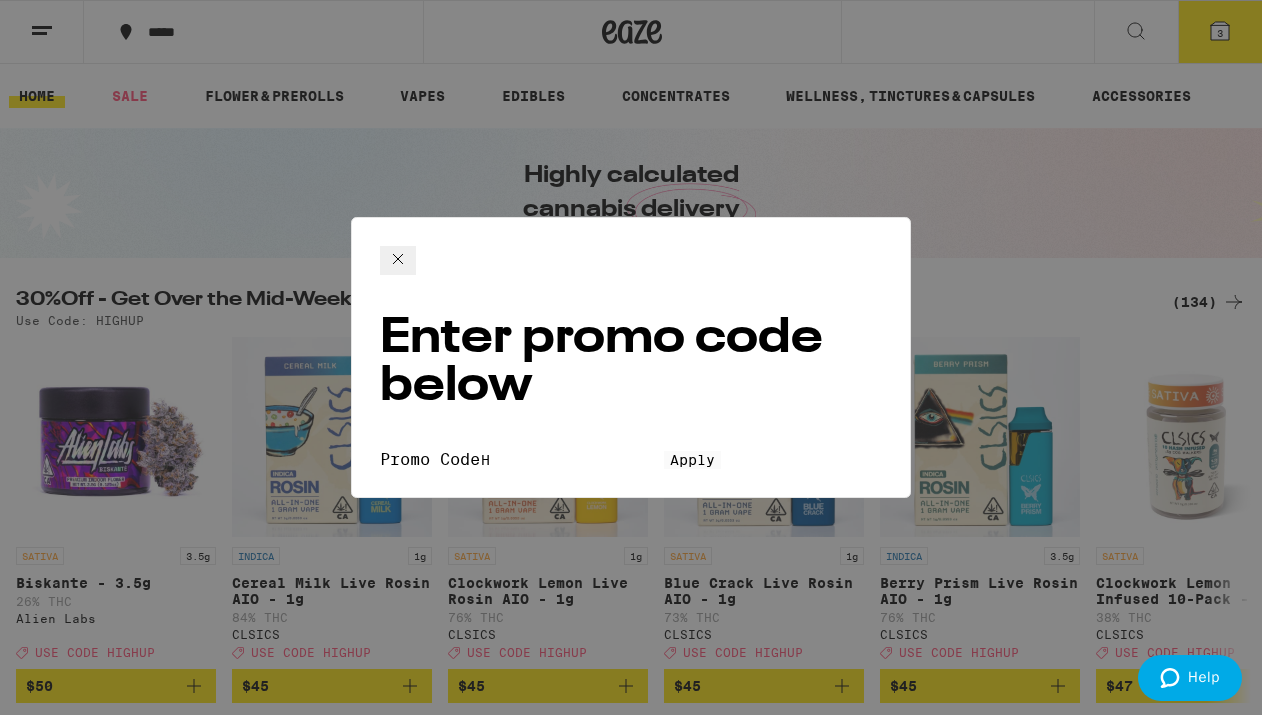scroll, scrollTop: 0, scrollLeft: 0, axis: both 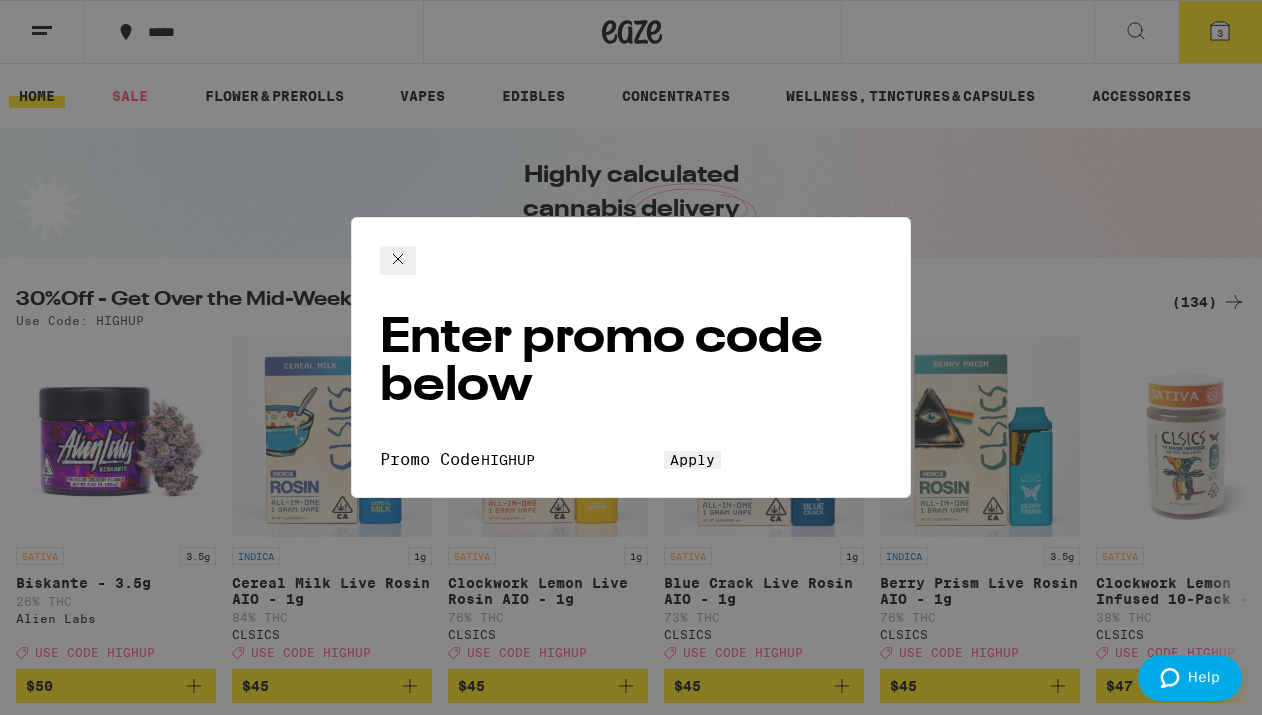 type on "HIGHUP" 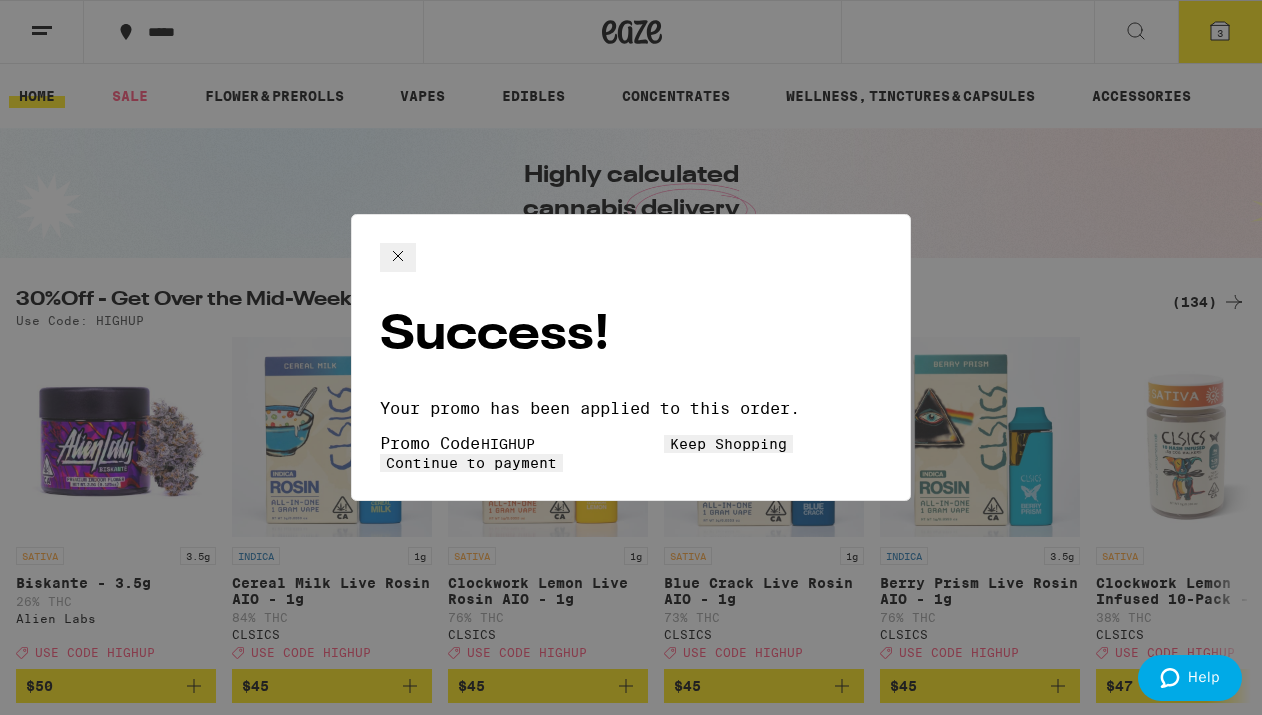 click on "Continue to payment" at bounding box center (471, 463) 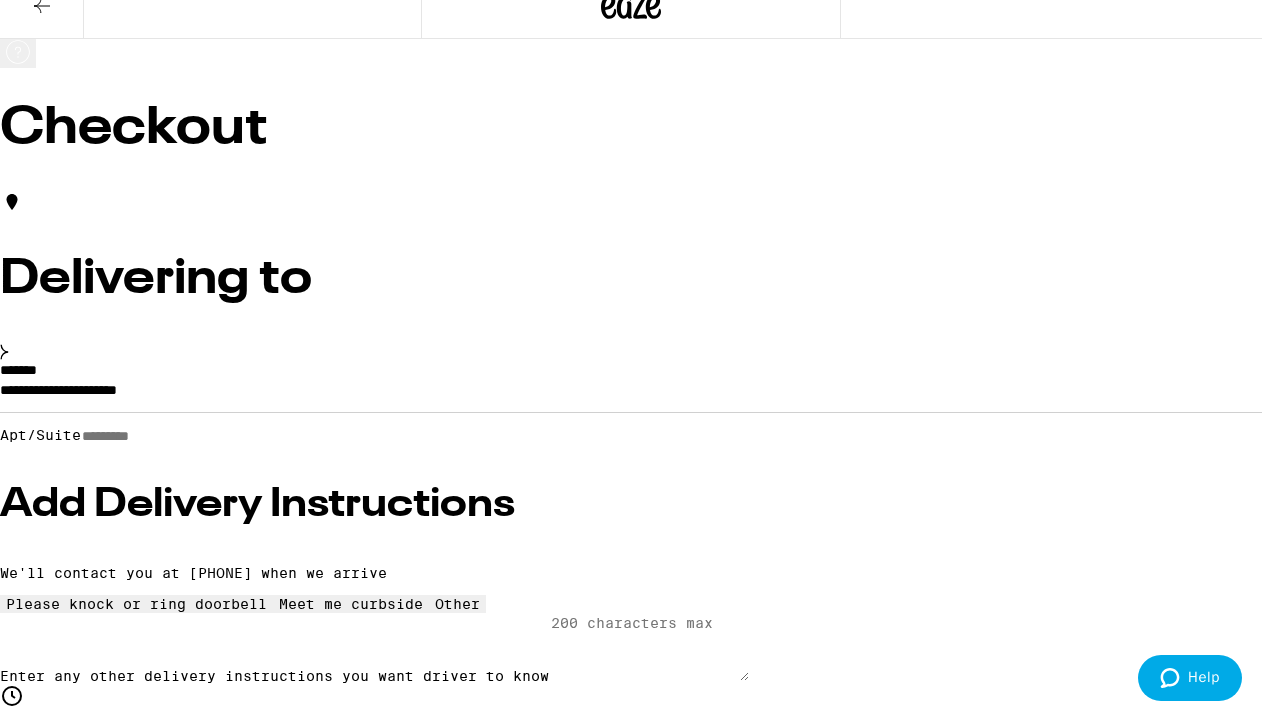 scroll, scrollTop: 42, scrollLeft: 0, axis: vertical 